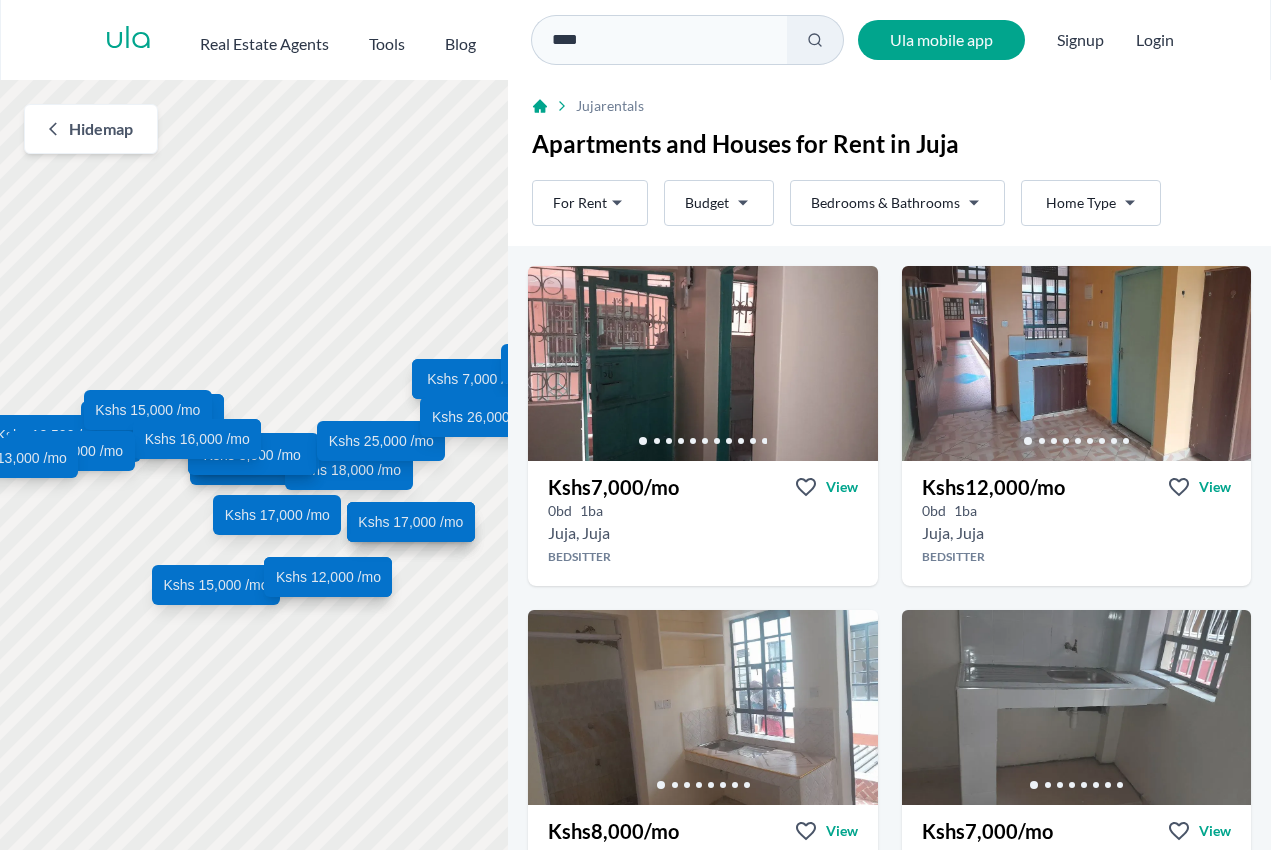 scroll, scrollTop: 0, scrollLeft: 0, axis: both 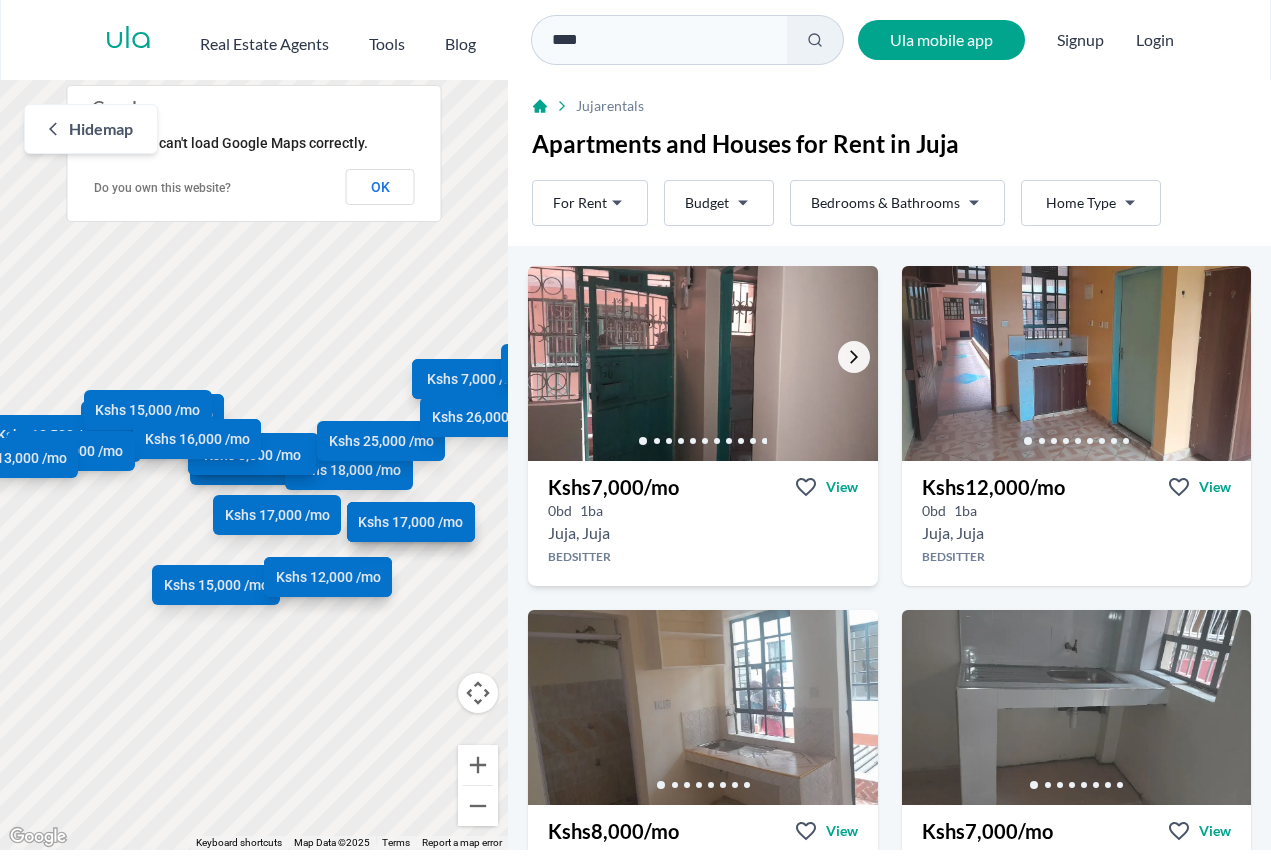 click 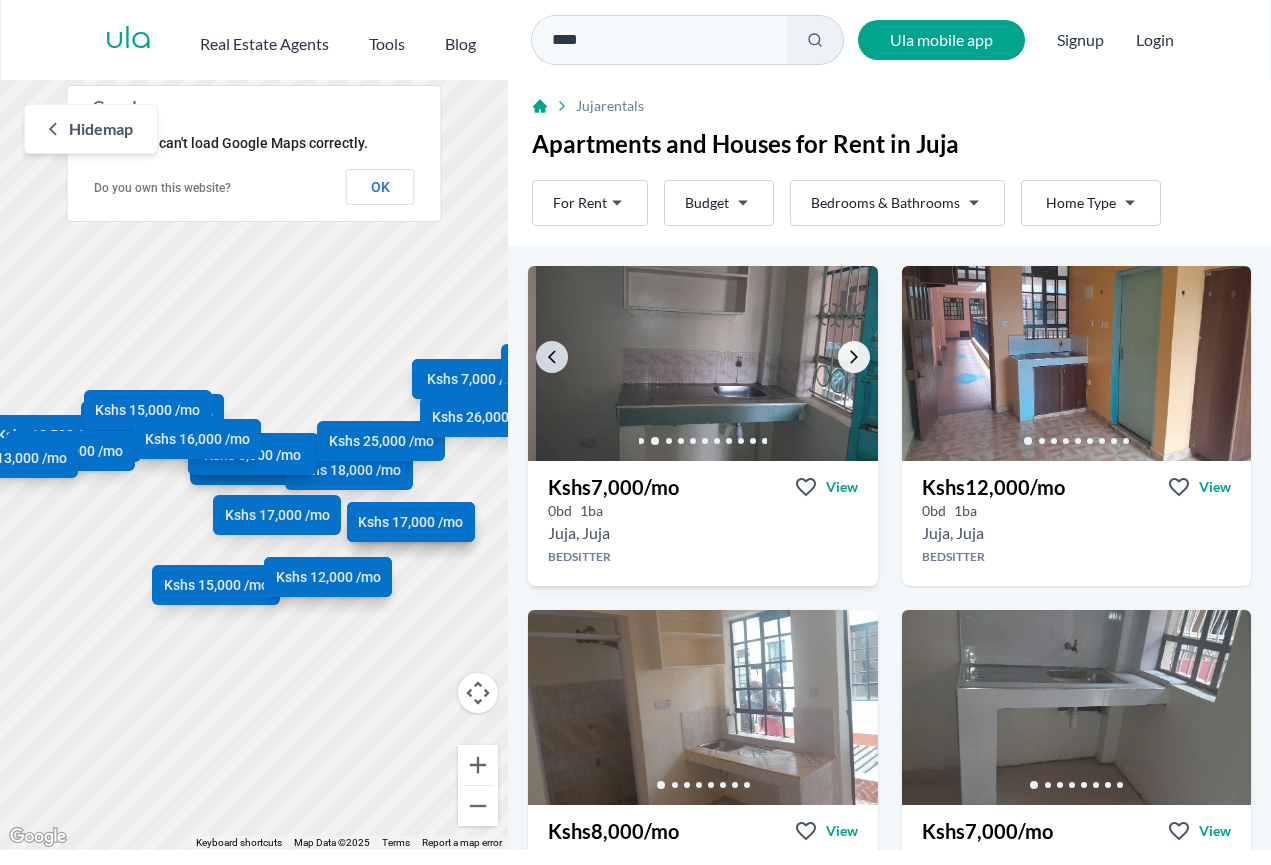 click 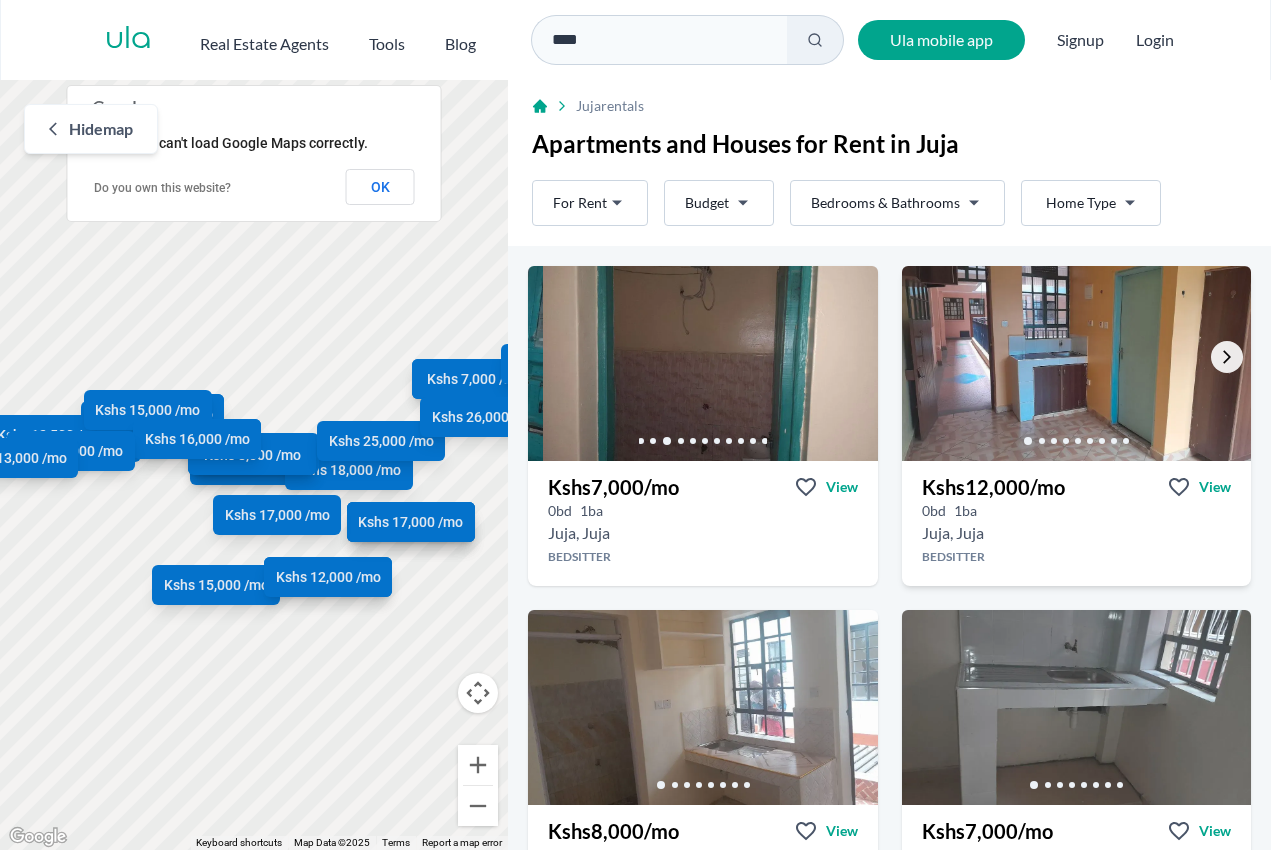 click 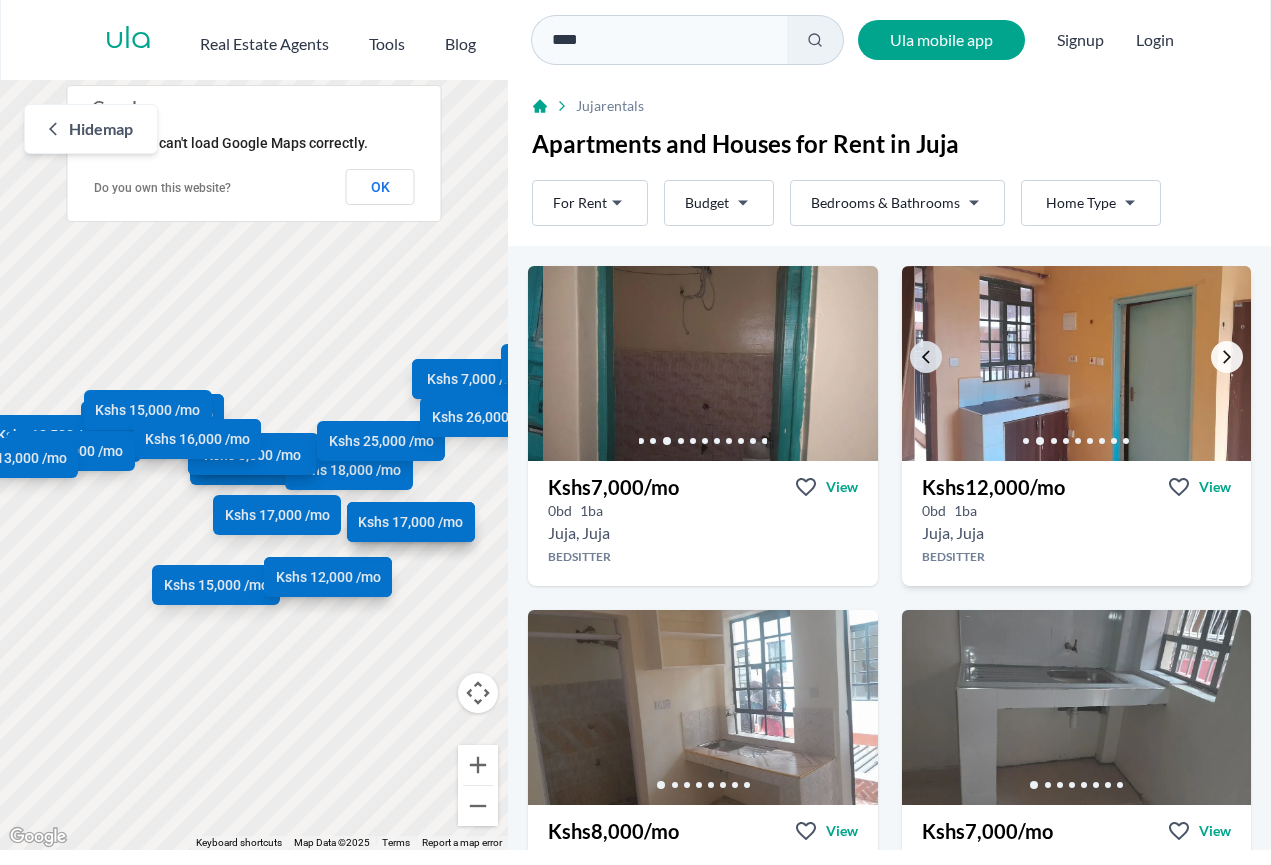 click 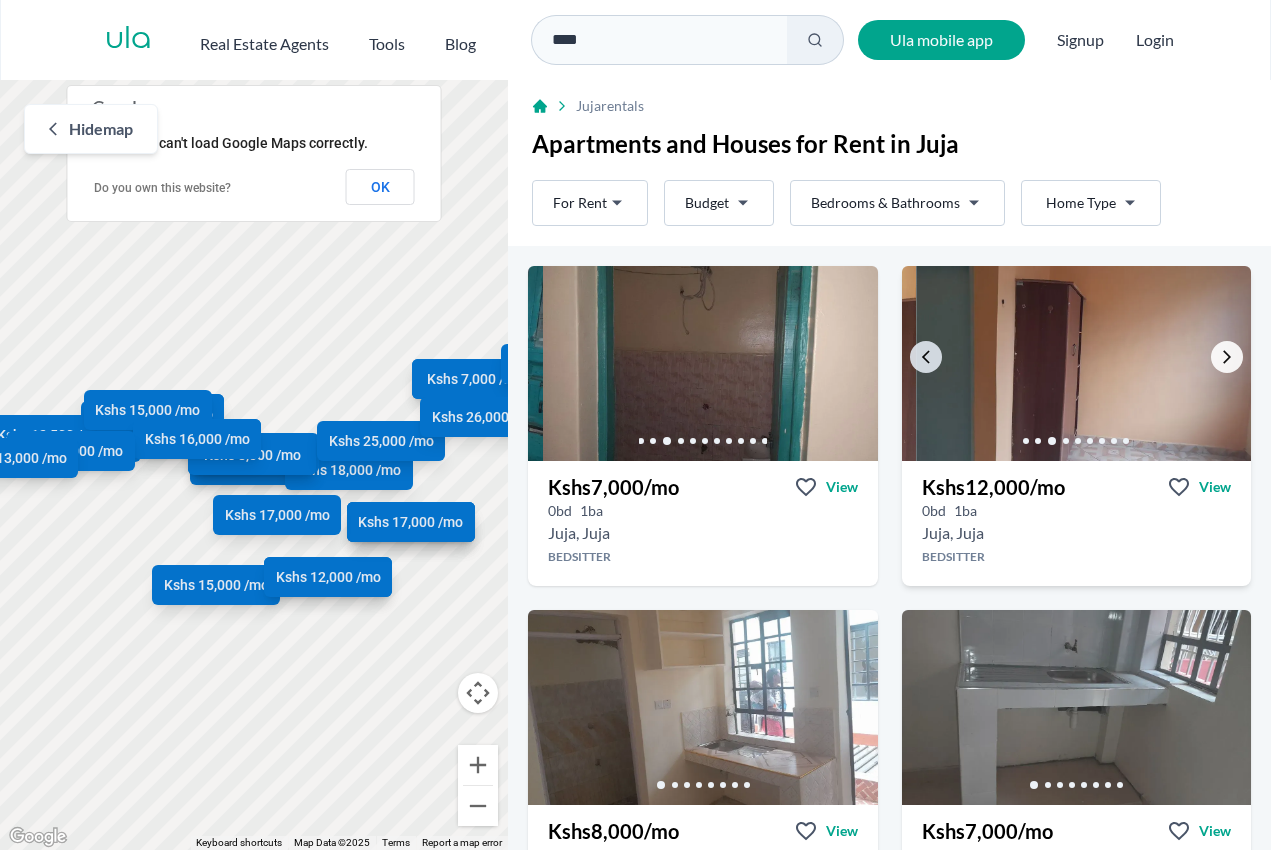 click 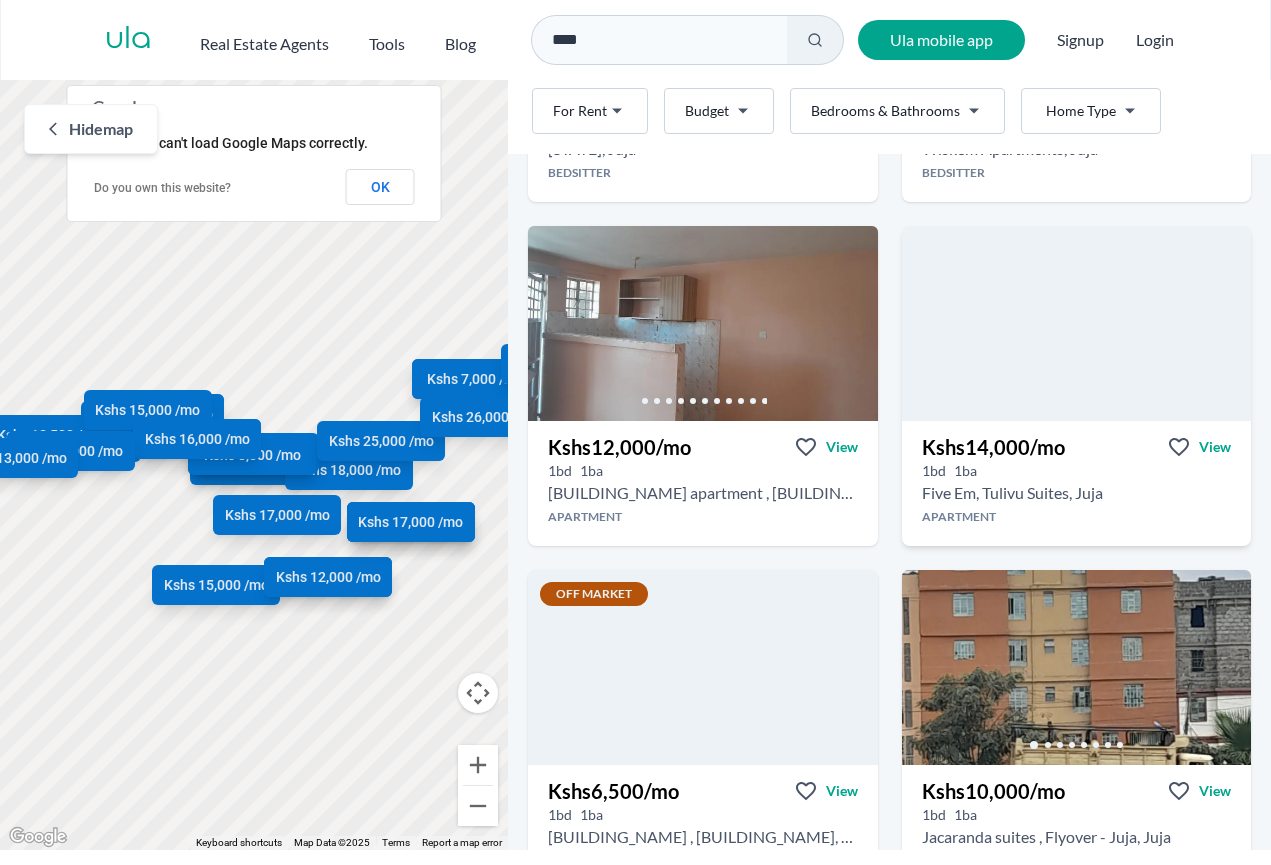 scroll, scrollTop: 1043, scrollLeft: 0, axis: vertical 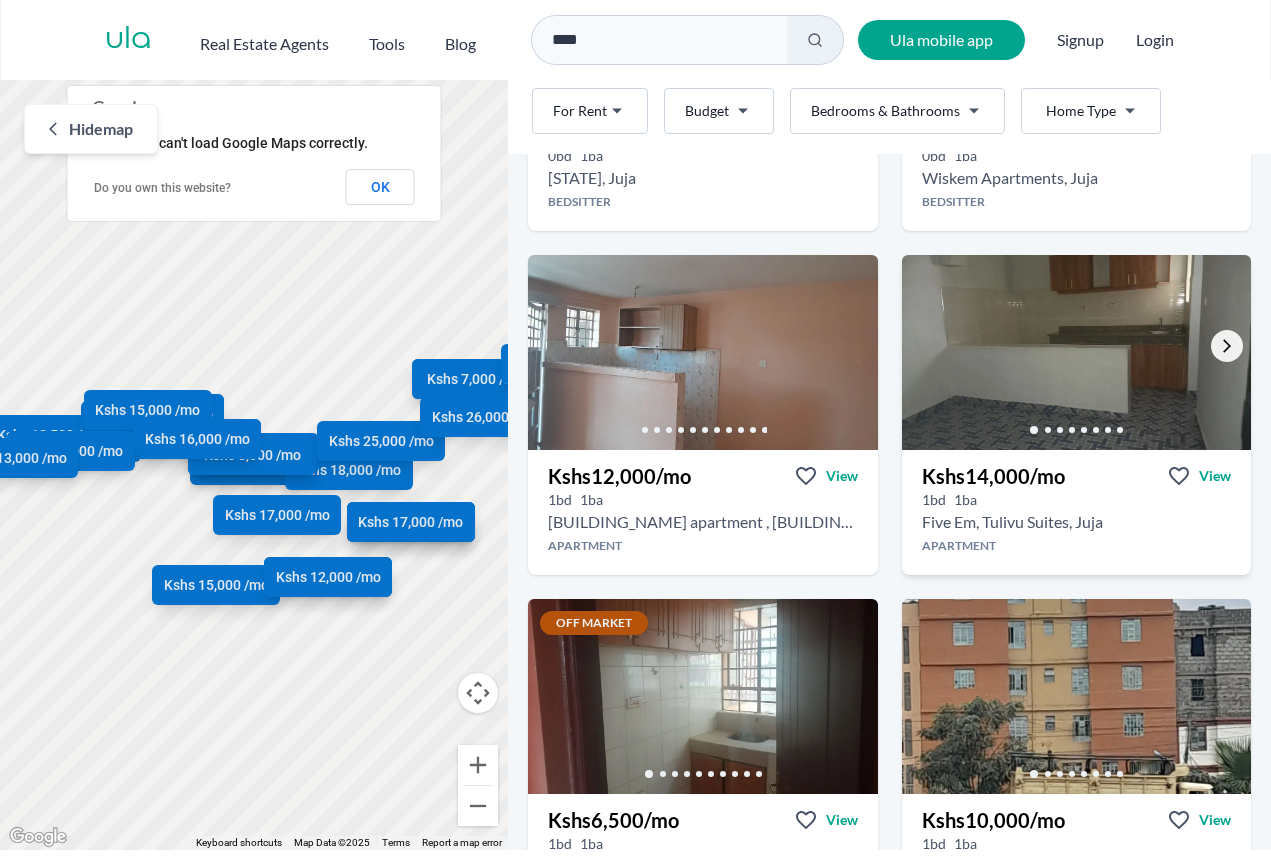 click 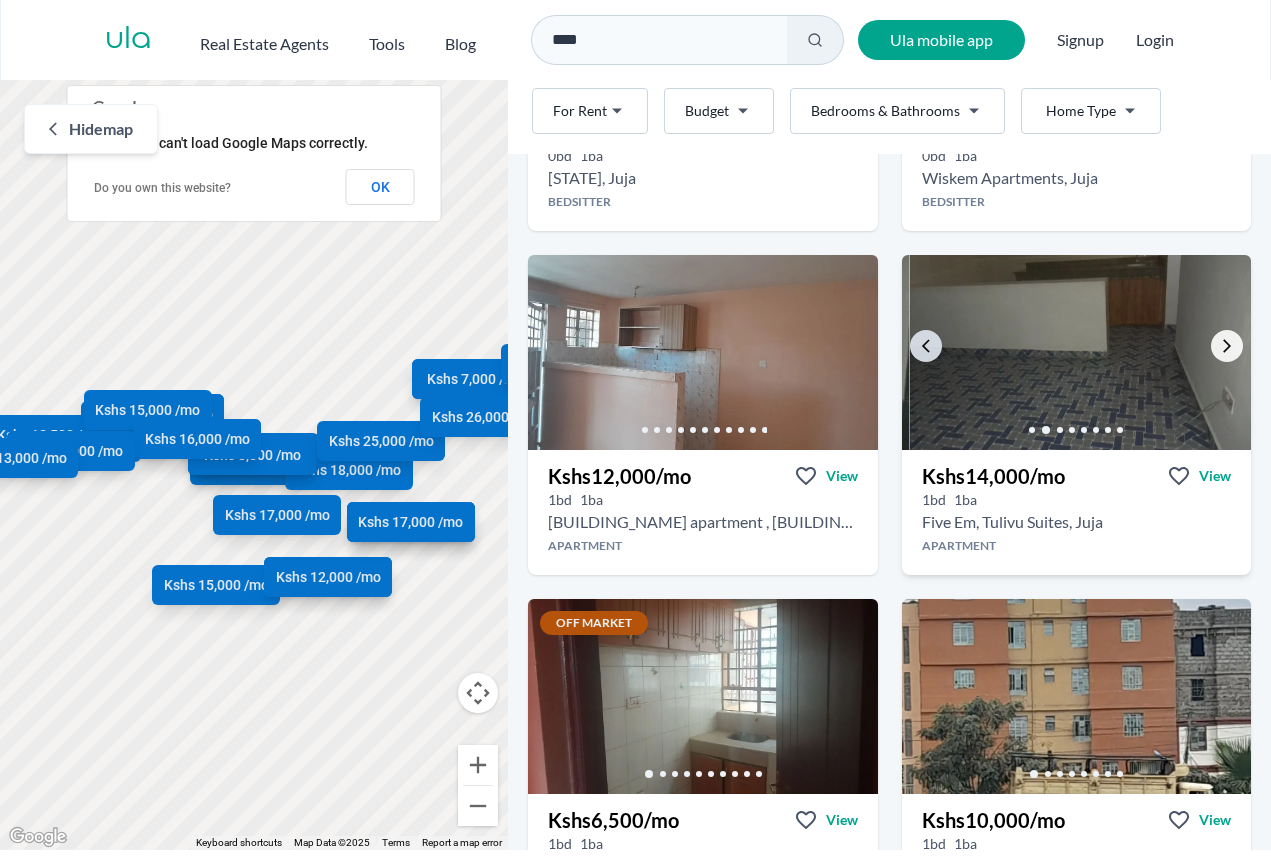 click 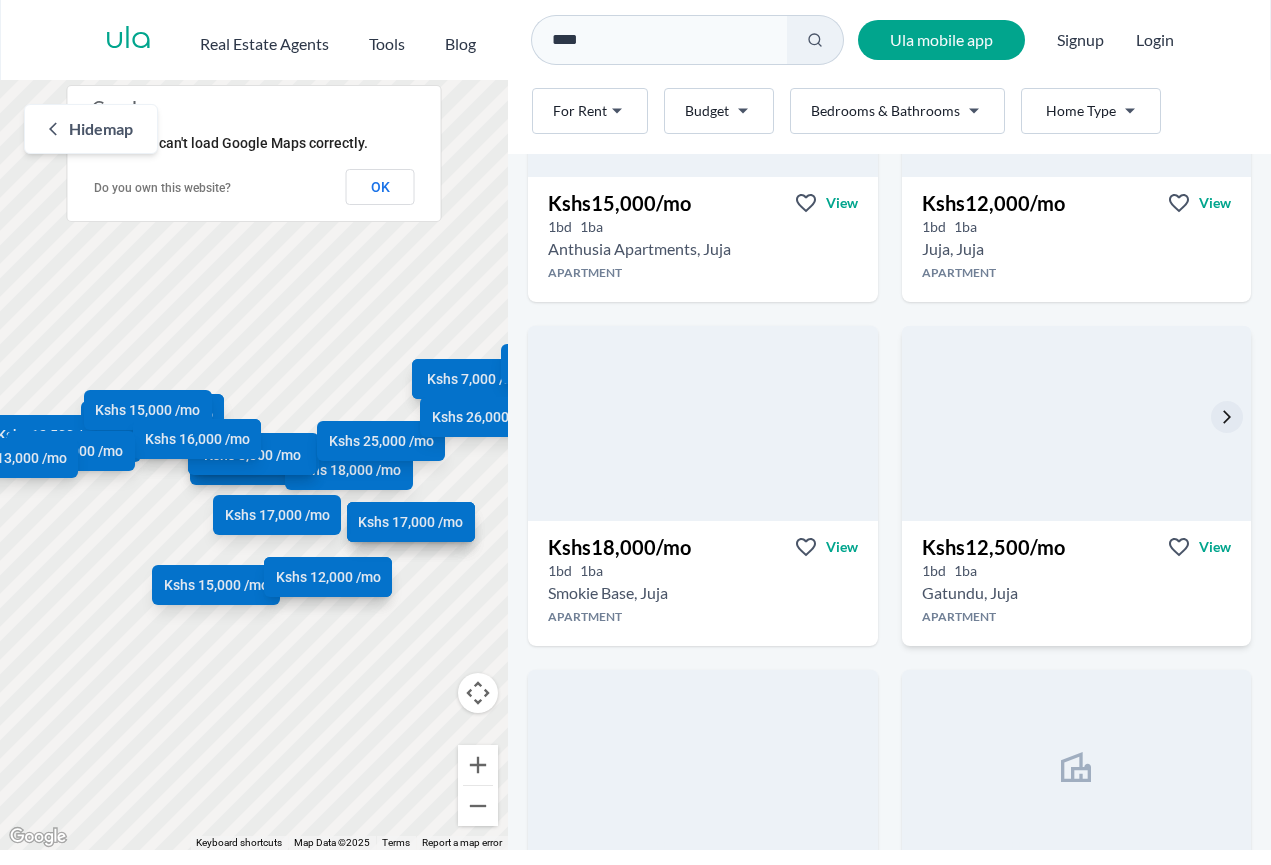 scroll, scrollTop: 2697, scrollLeft: 0, axis: vertical 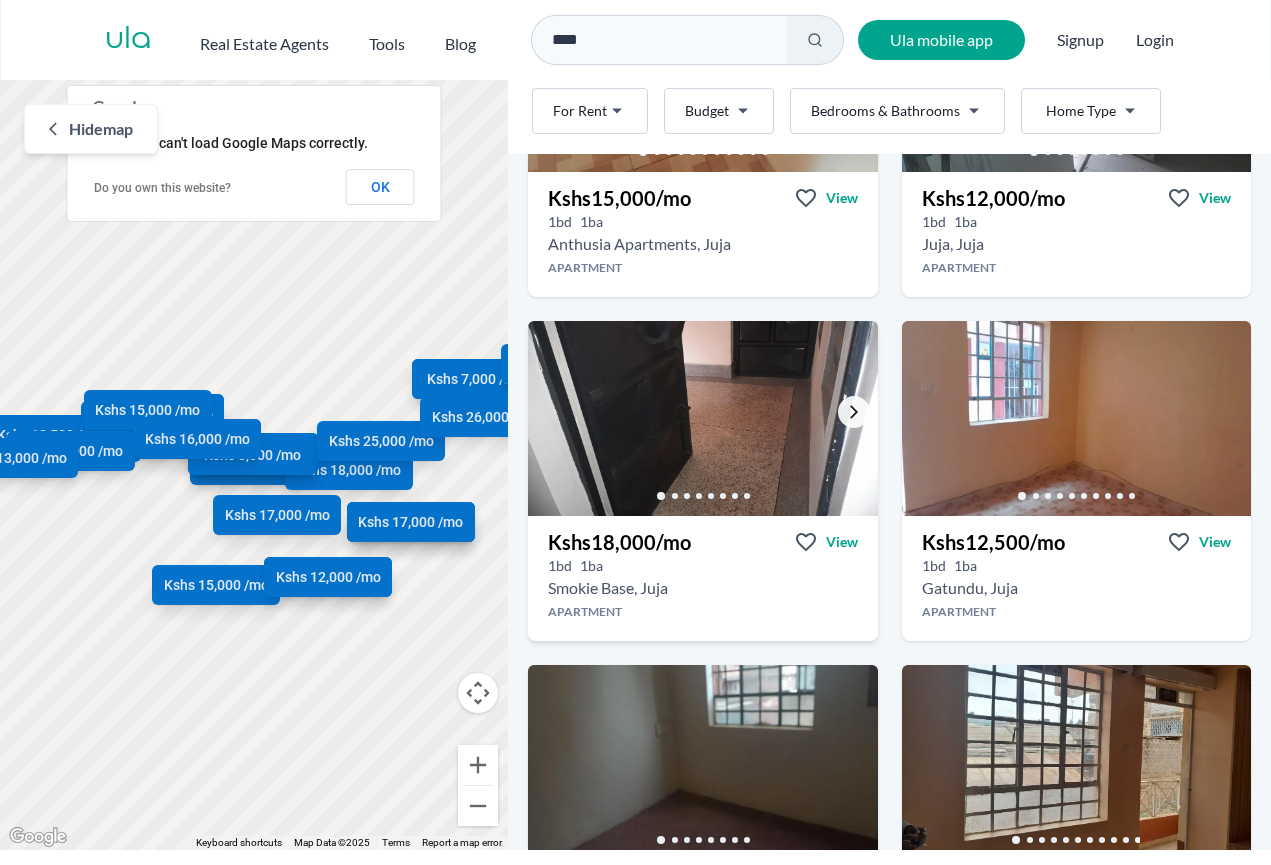 click 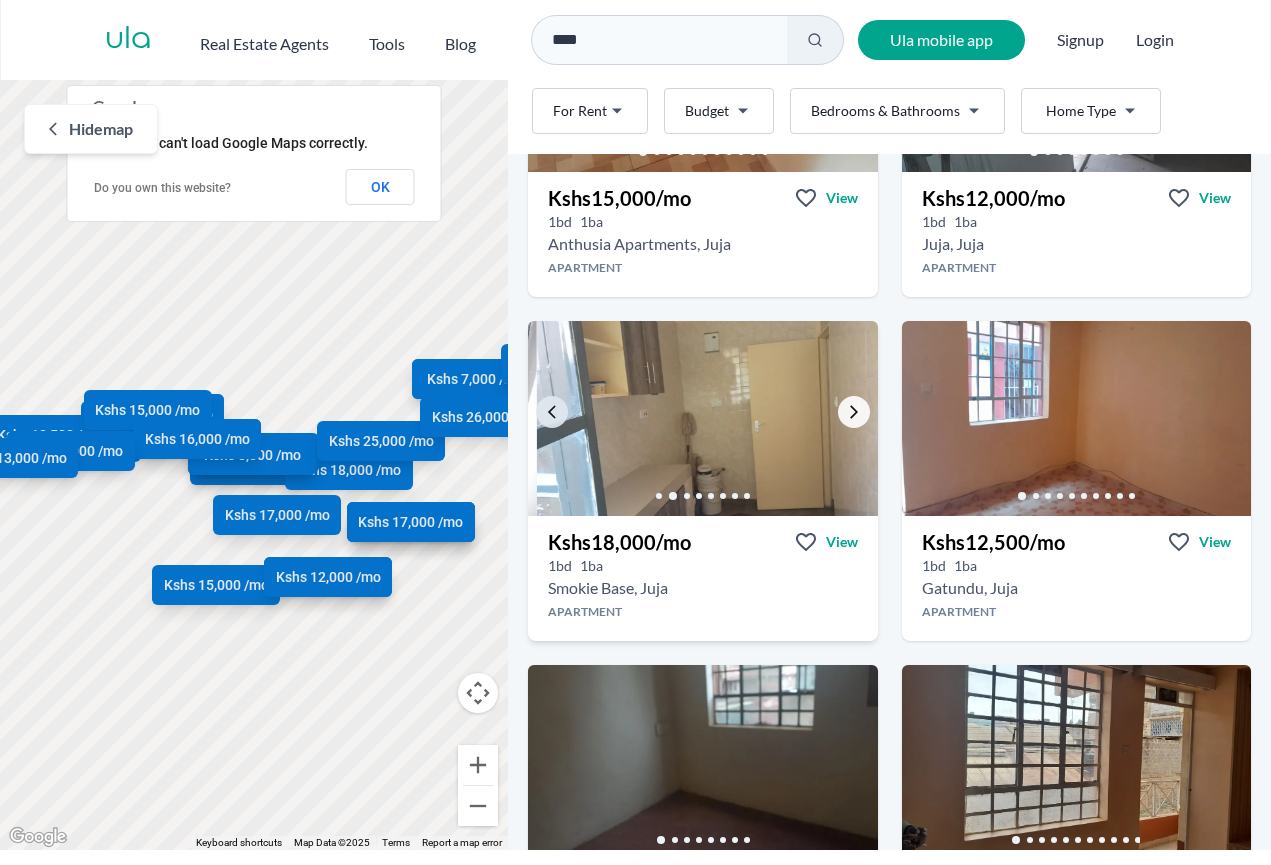 click 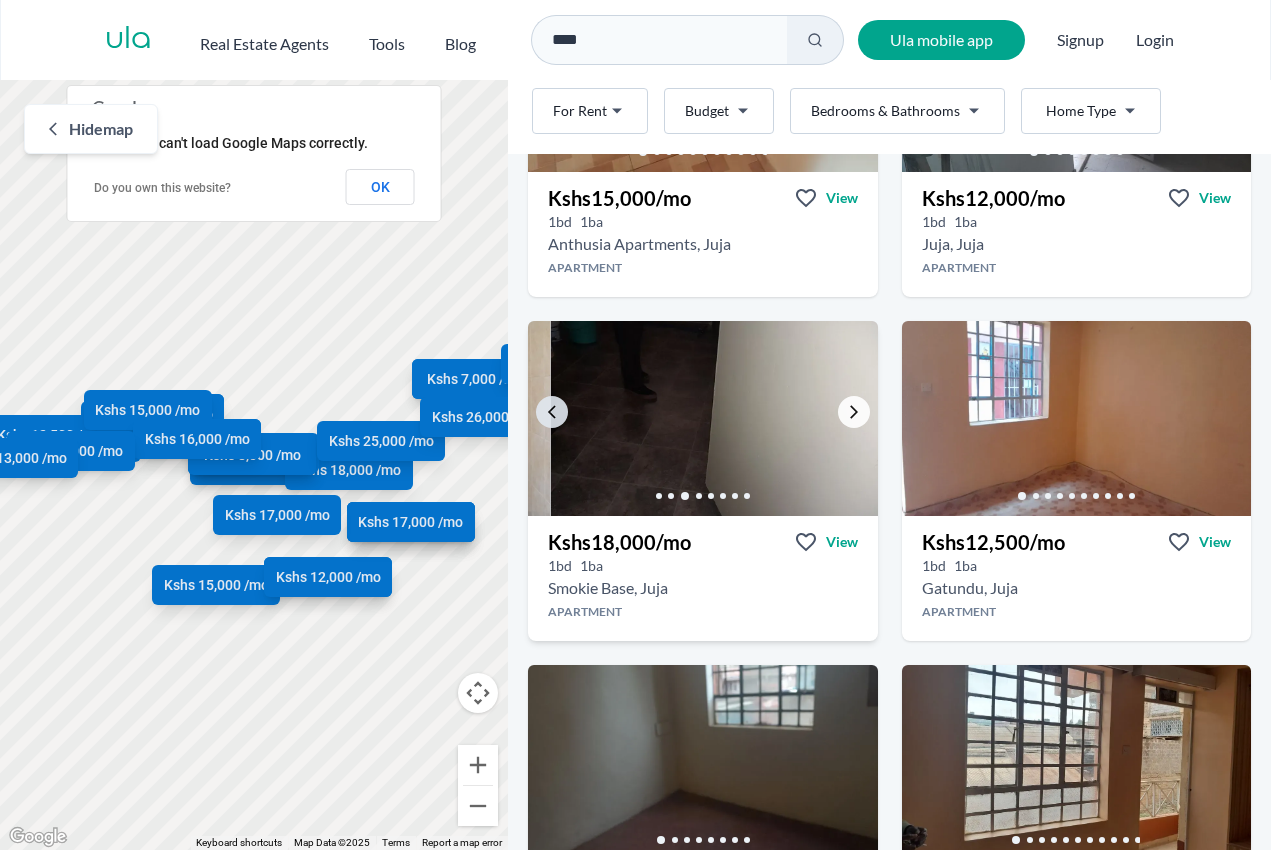click 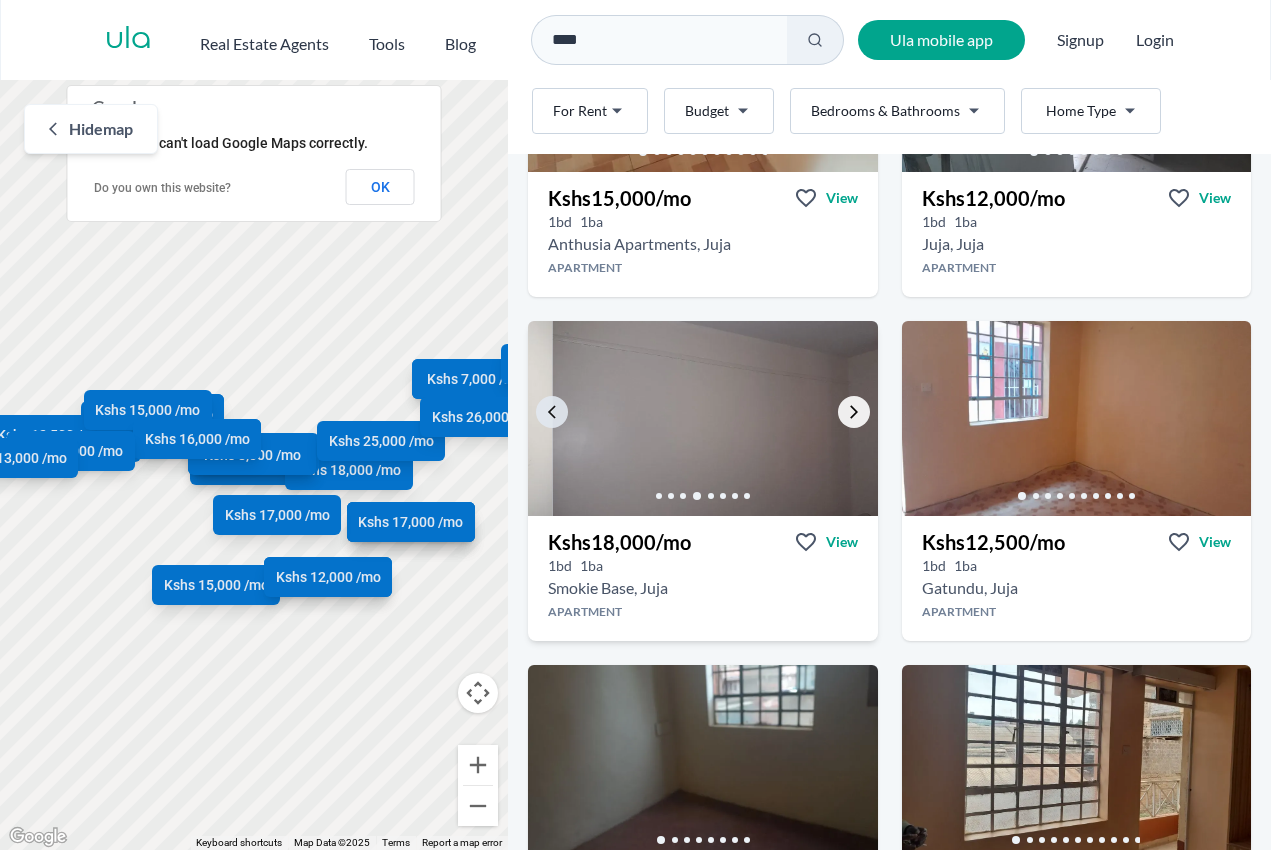 click 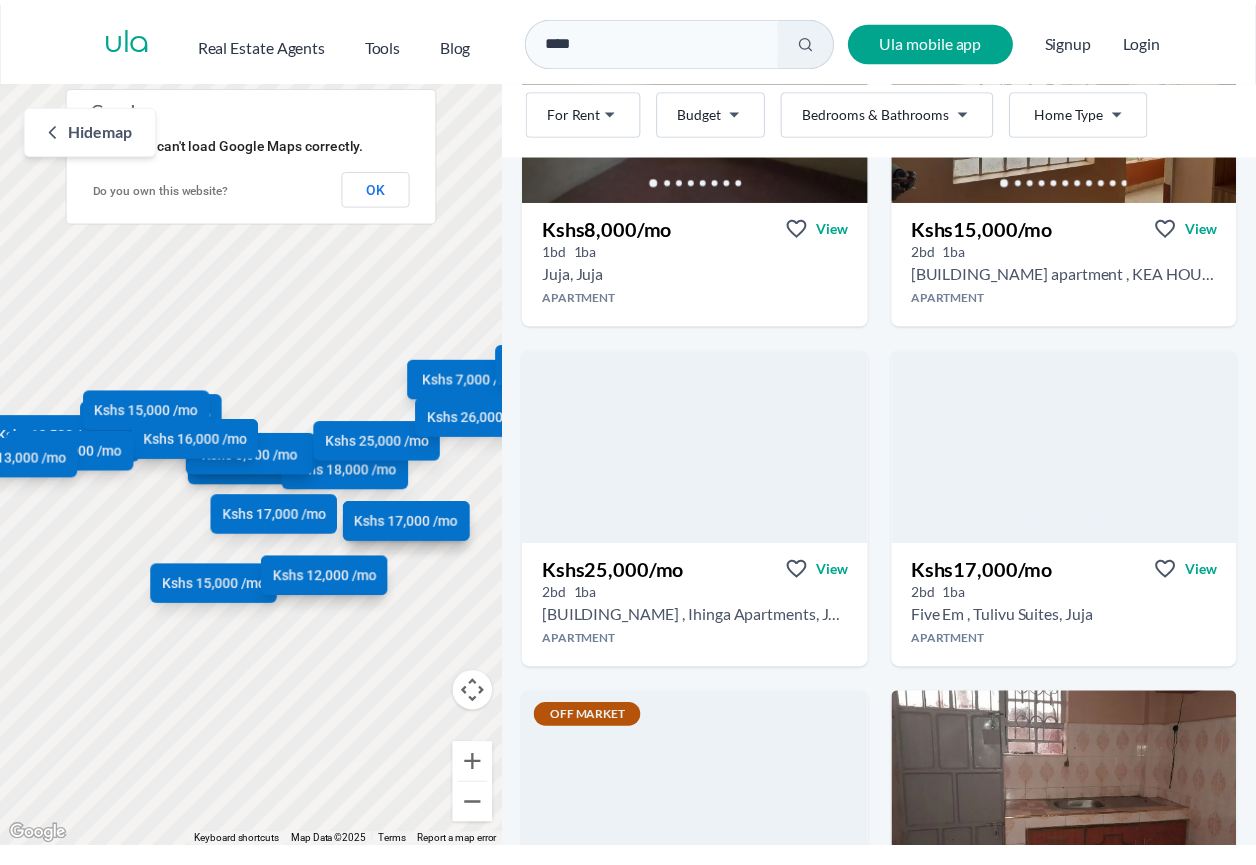 scroll, scrollTop: 3358, scrollLeft: 0, axis: vertical 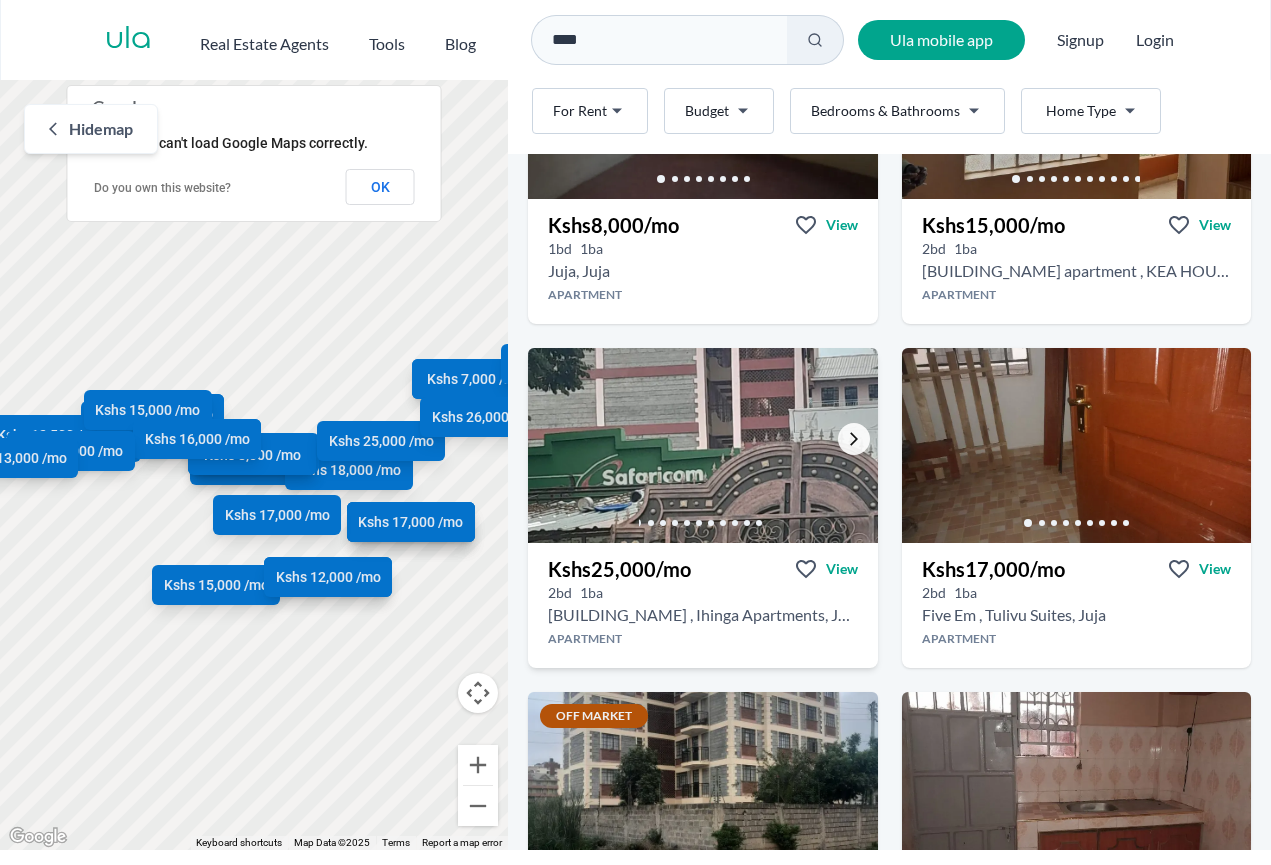 click at bounding box center (854, 439) 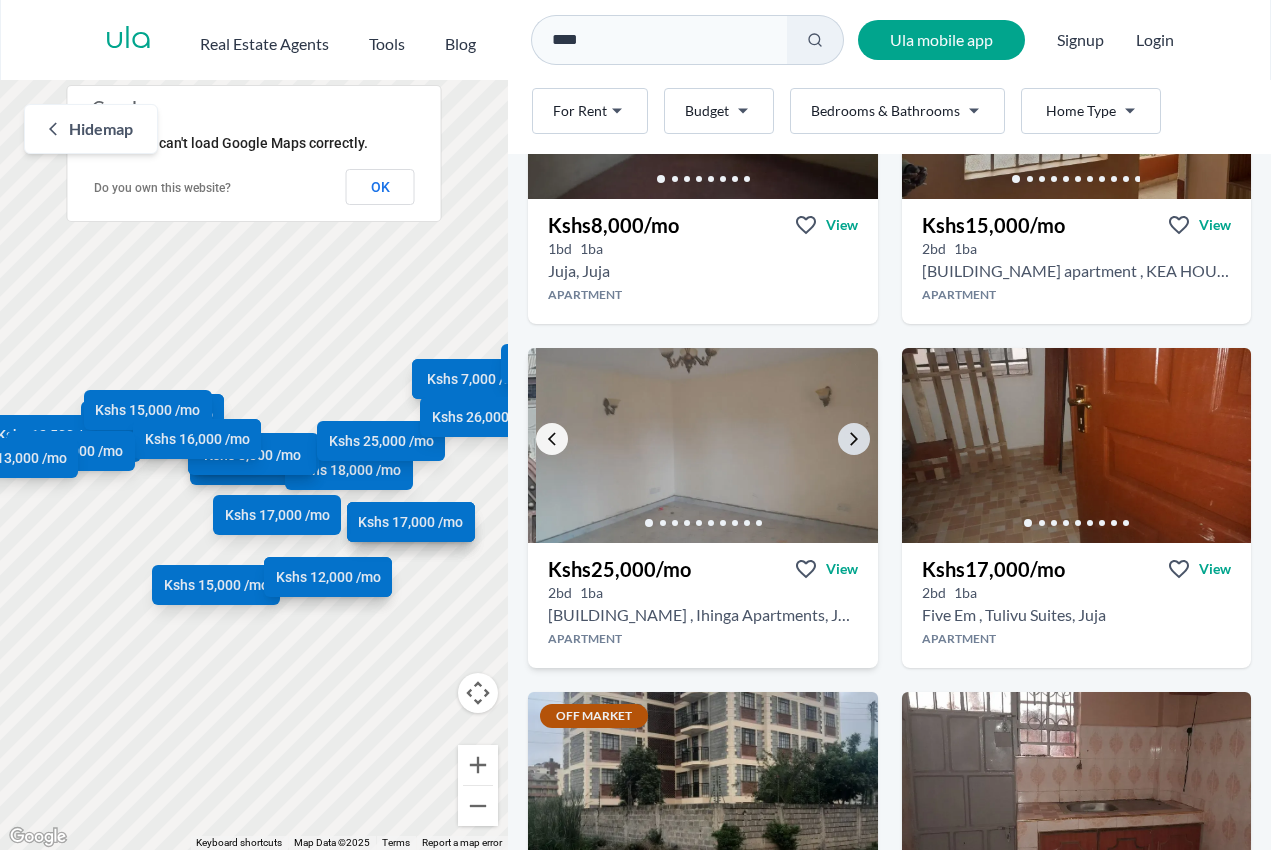 click at bounding box center [552, 439] 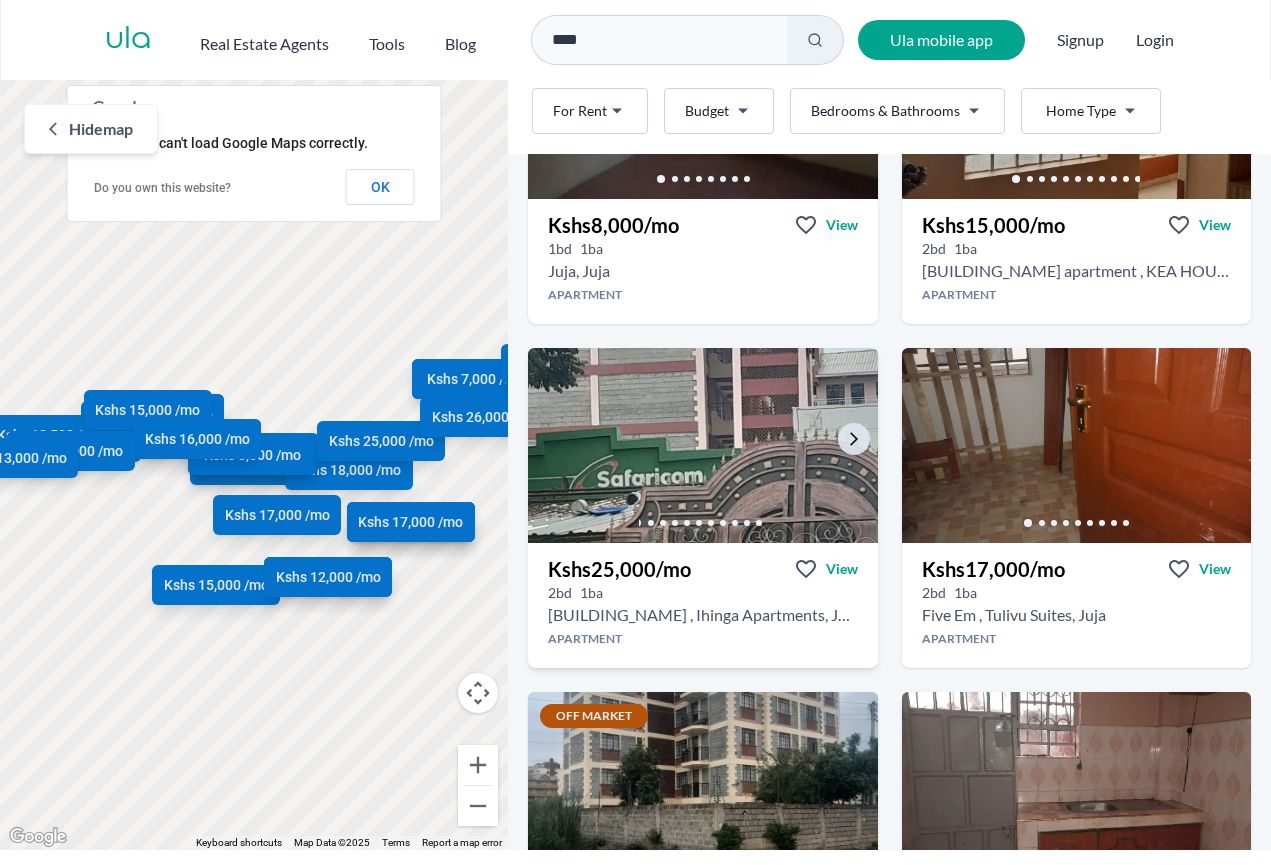 click at bounding box center (703, 445) 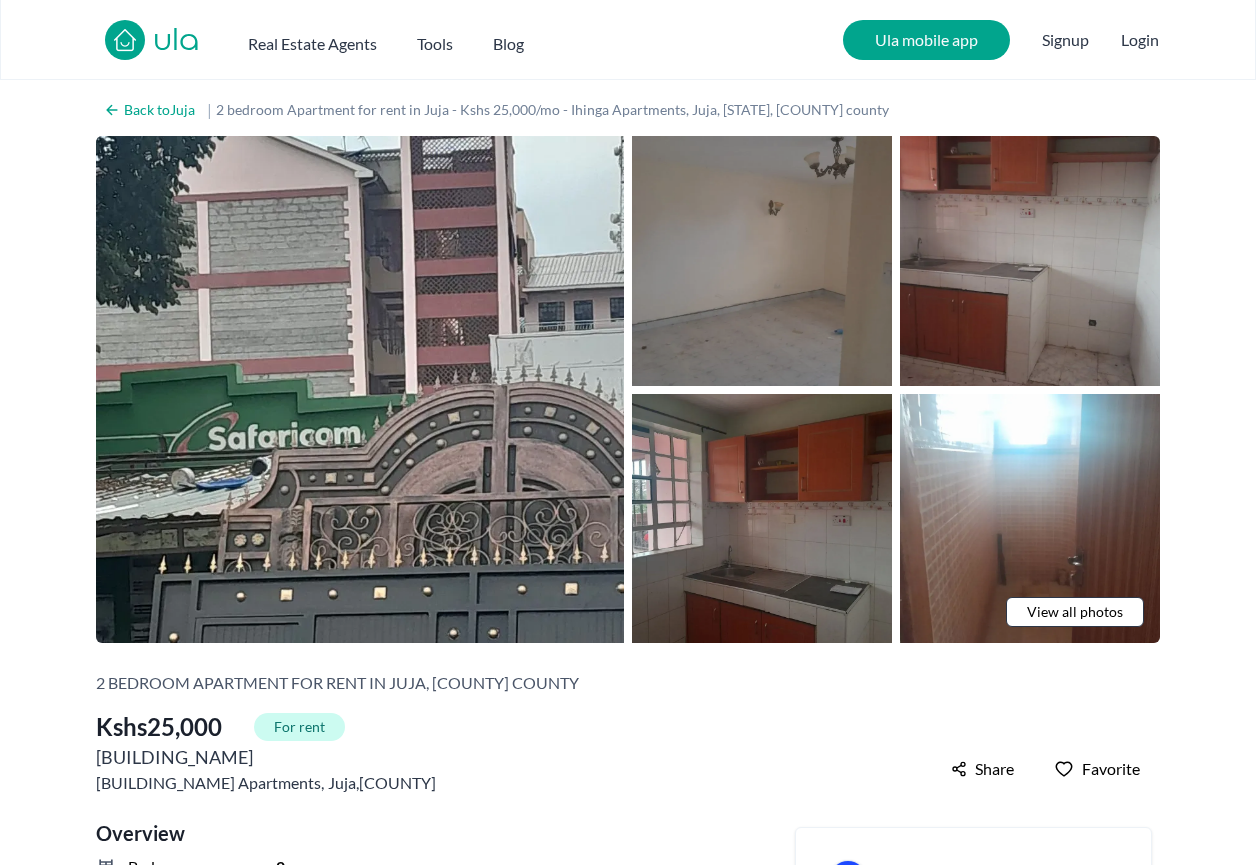 click at bounding box center (762, 261) 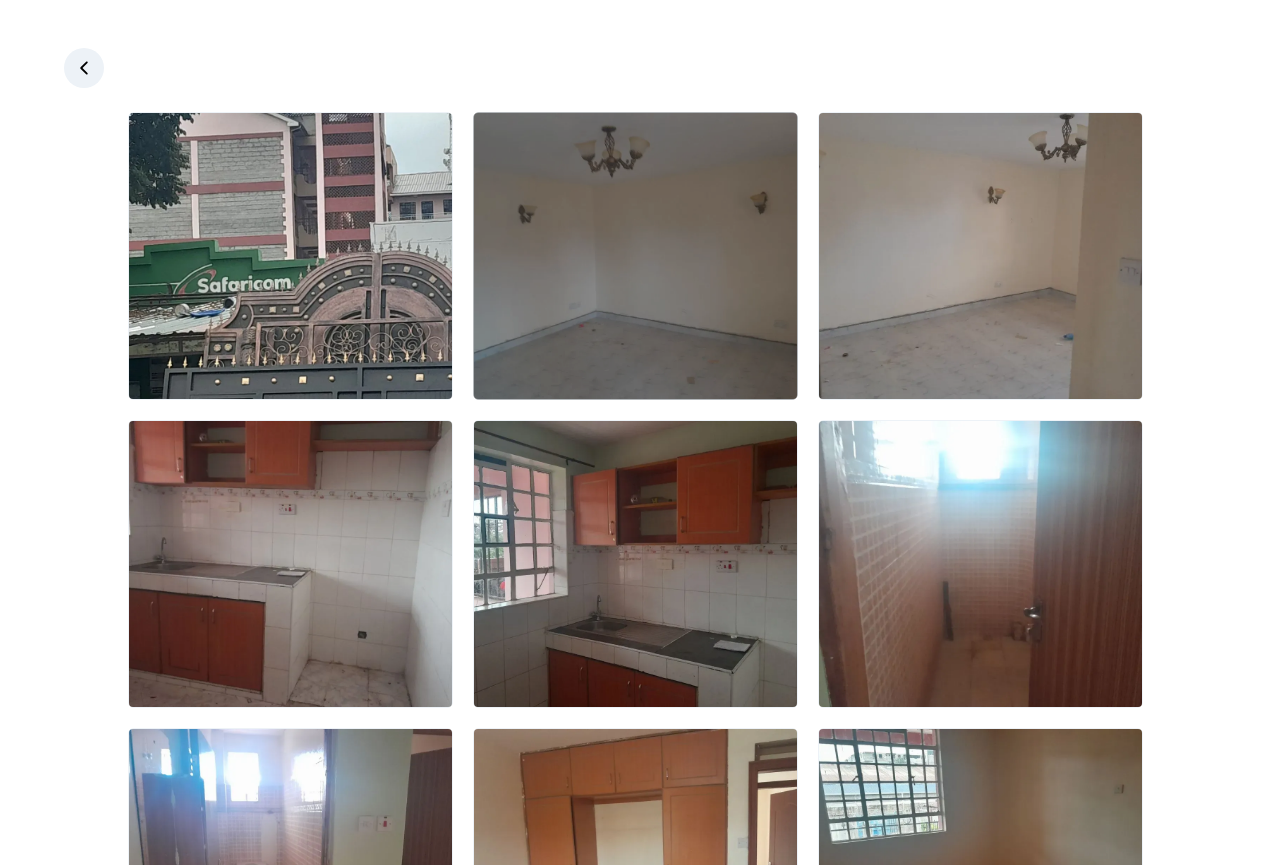 click at bounding box center (635, 256) 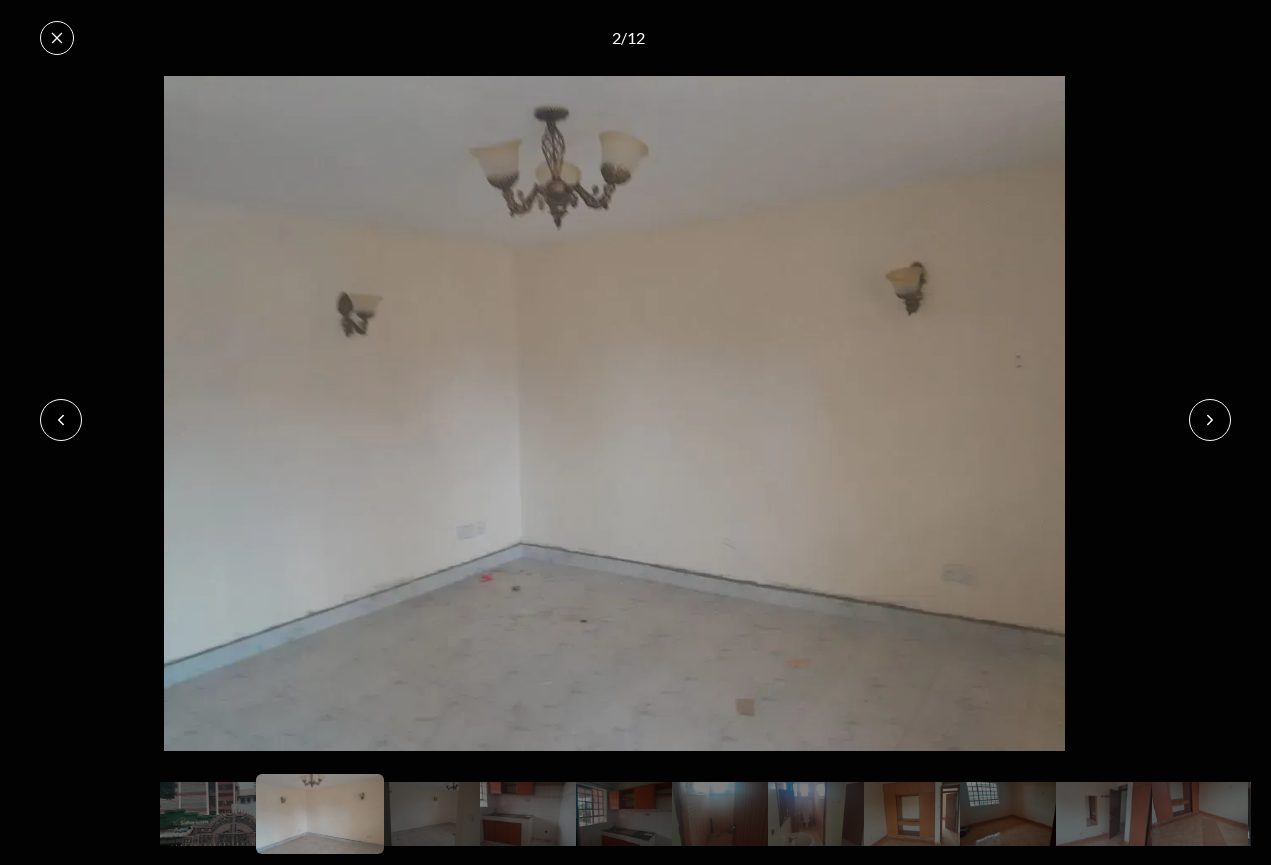 click at bounding box center [1210, 420] 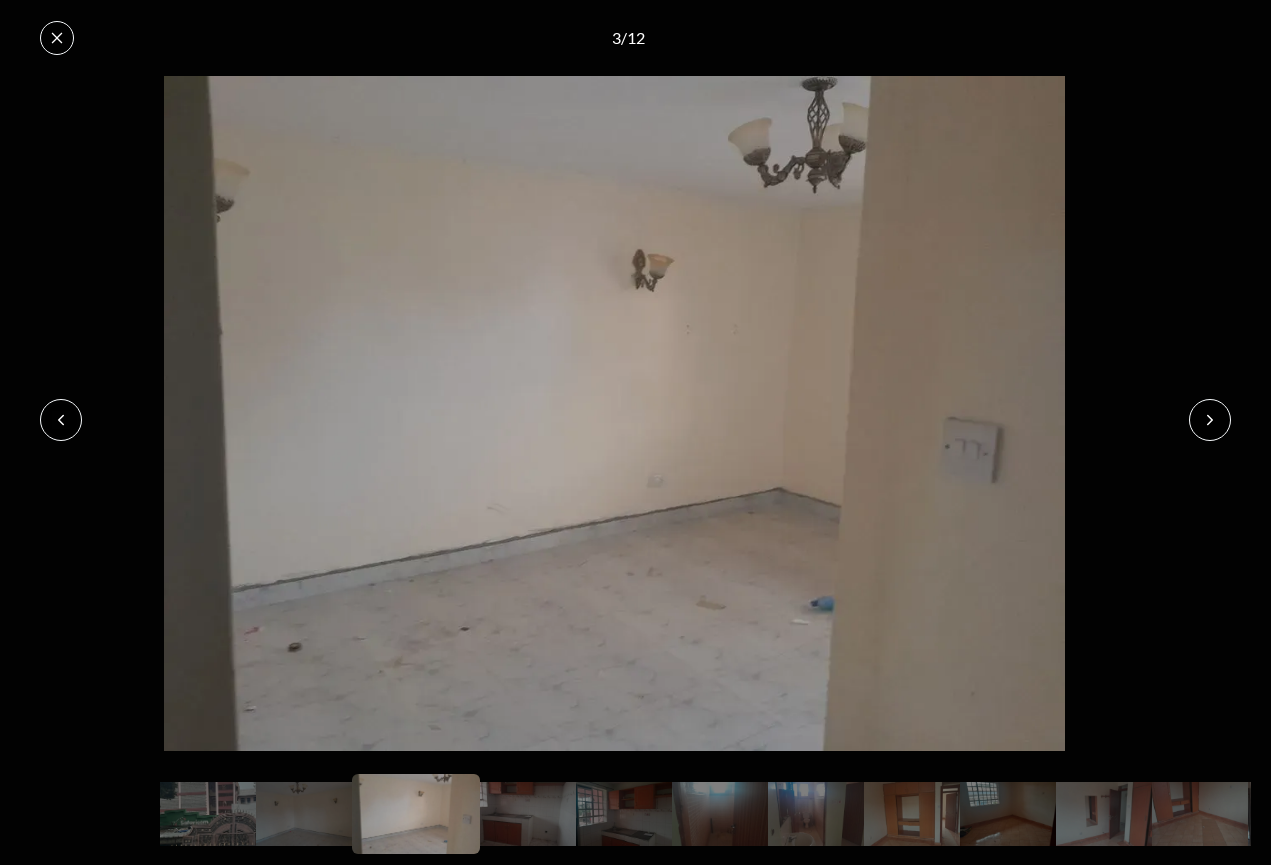 click at bounding box center (1210, 420) 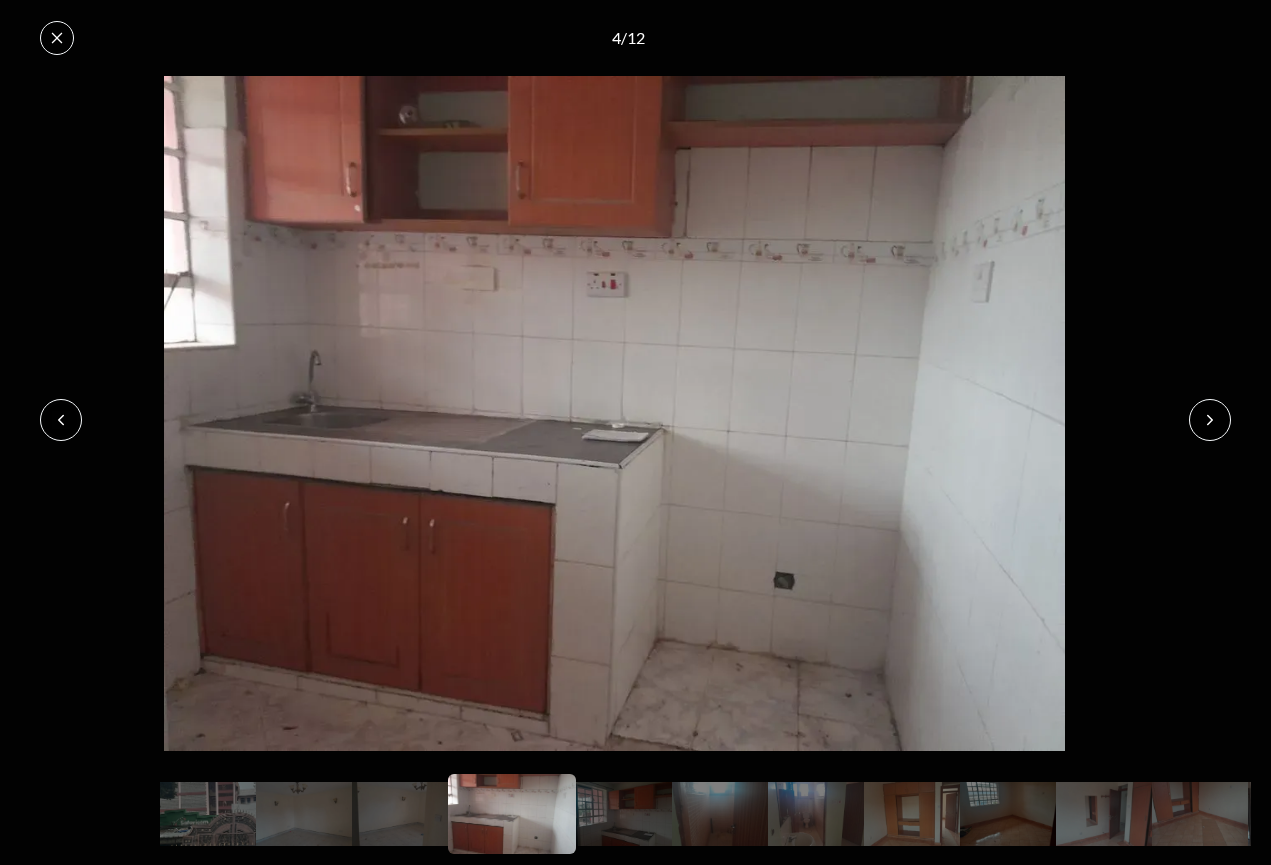 click at bounding box center (1210, 420) 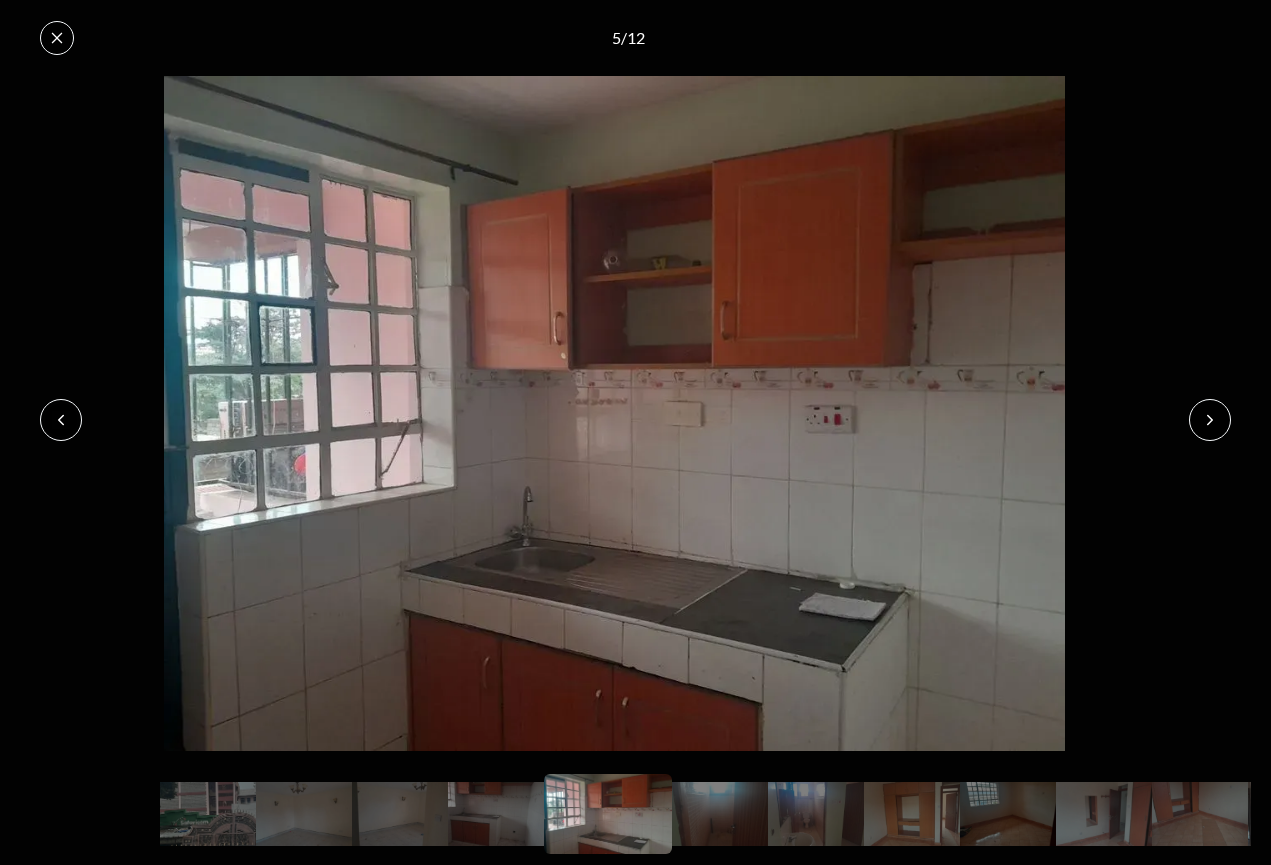 click at bounding box center (1210, 420) 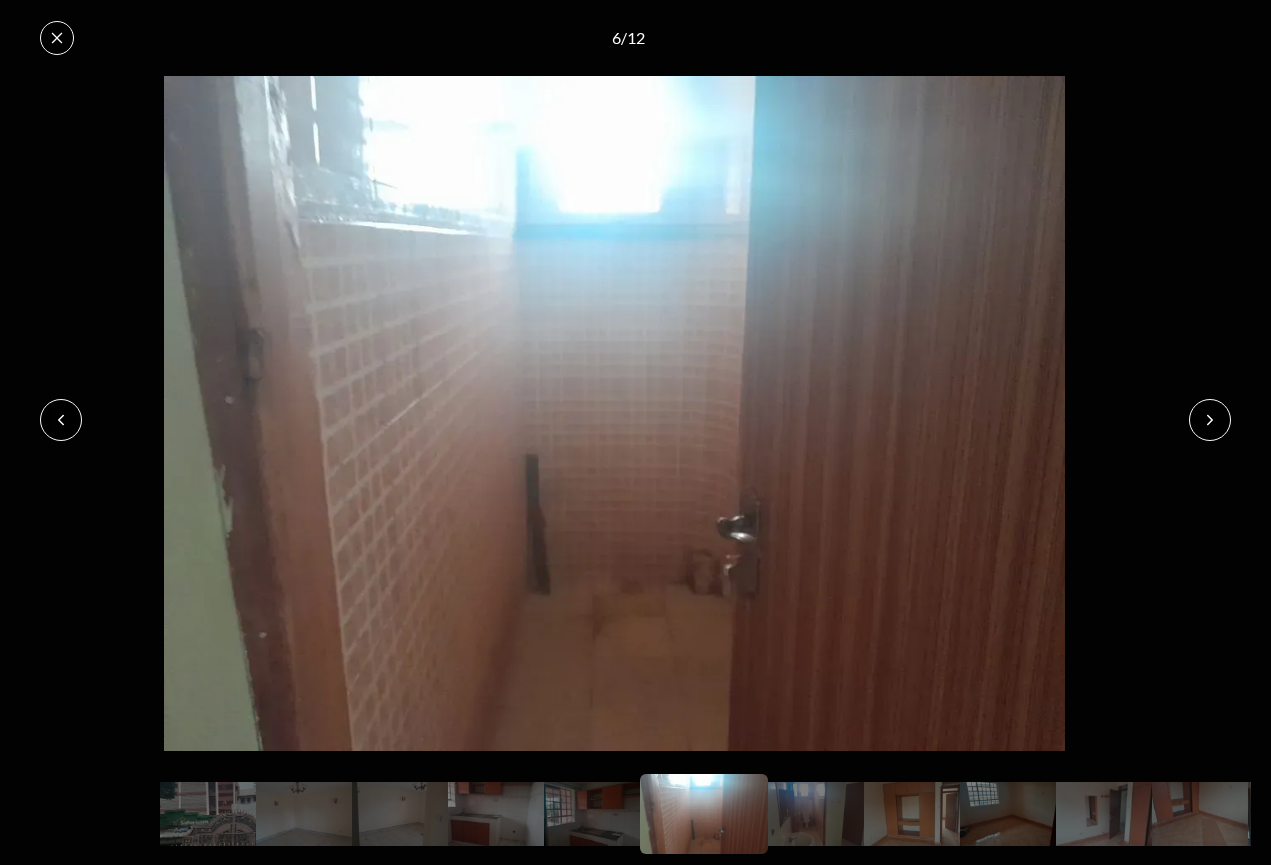 click at bounding box center [1210, 420] 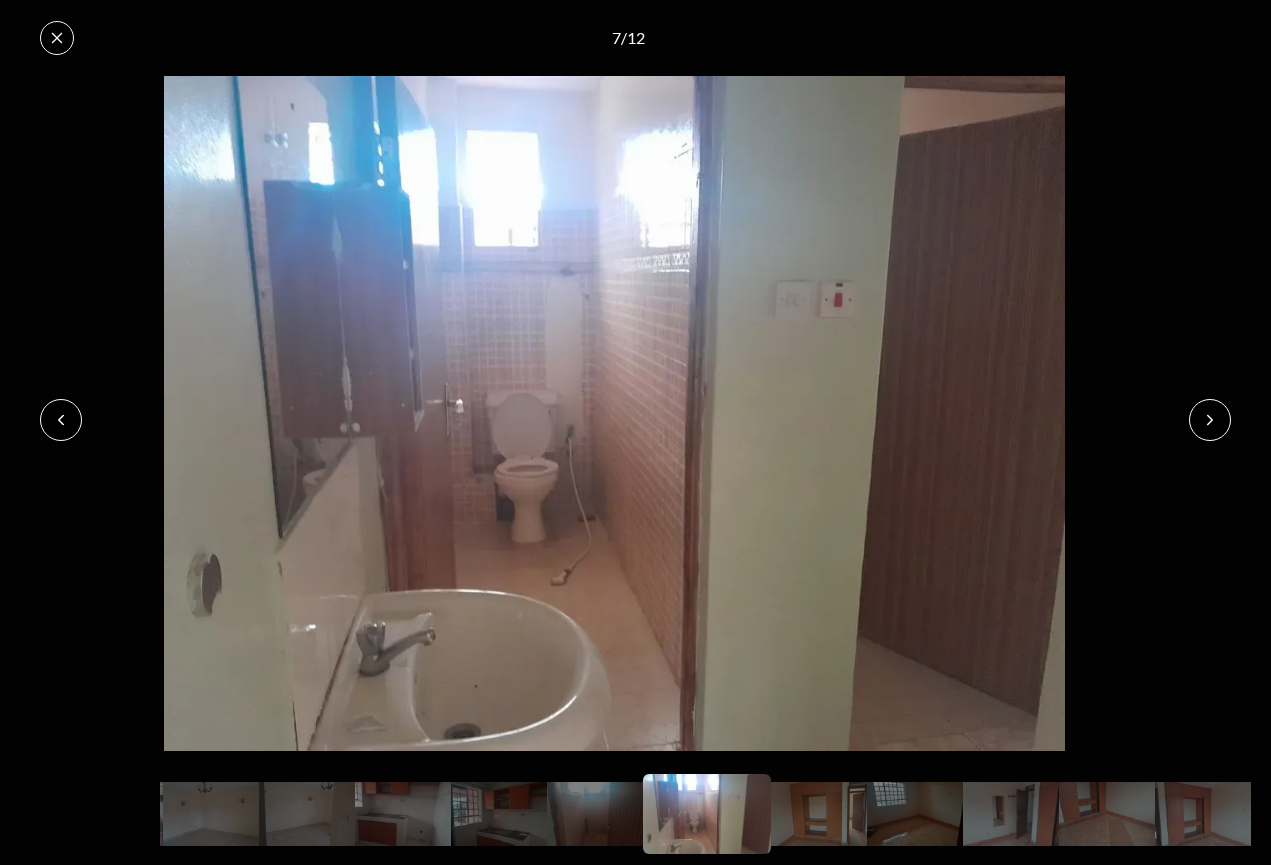 click at bounding box center (1210, 420) 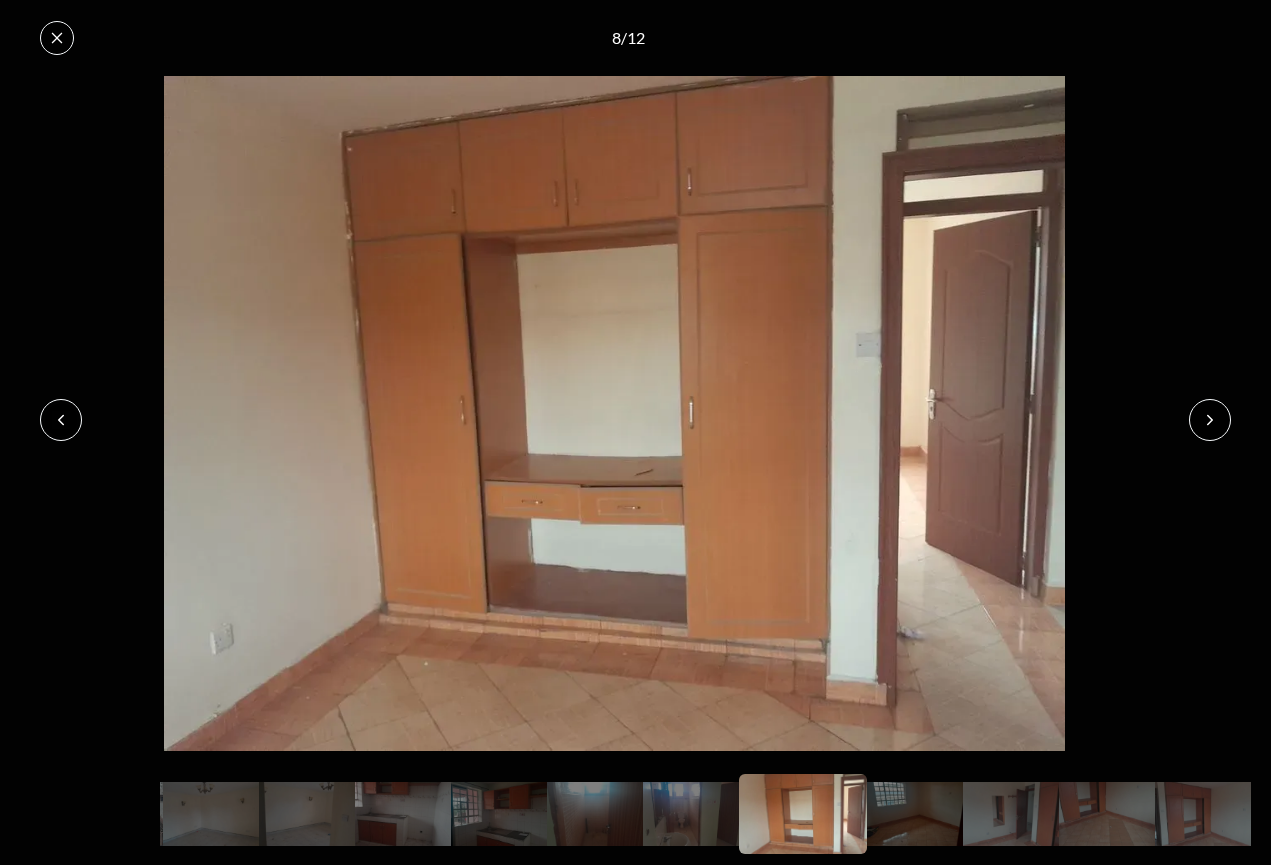click at bounding box center [1210, 420] 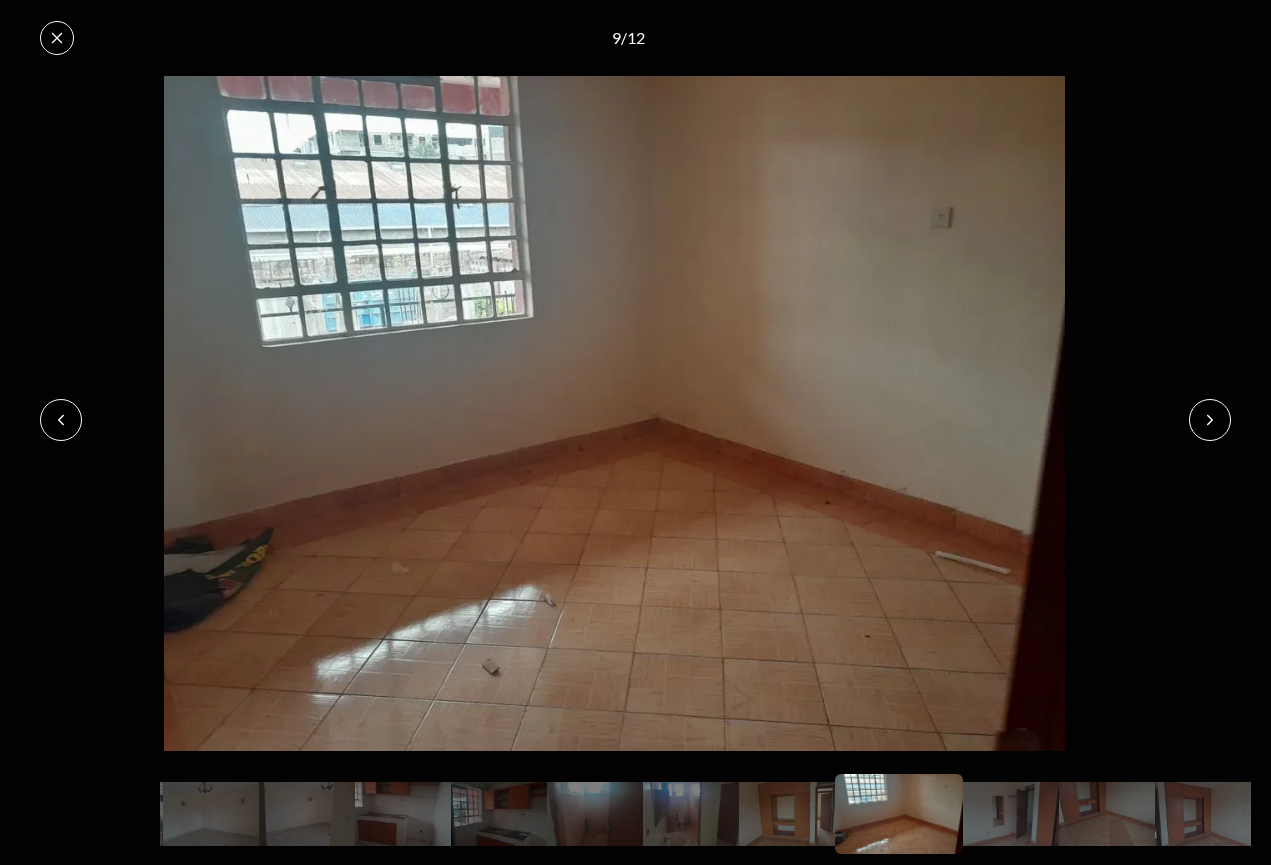 click at bounding box center [1210, 420] 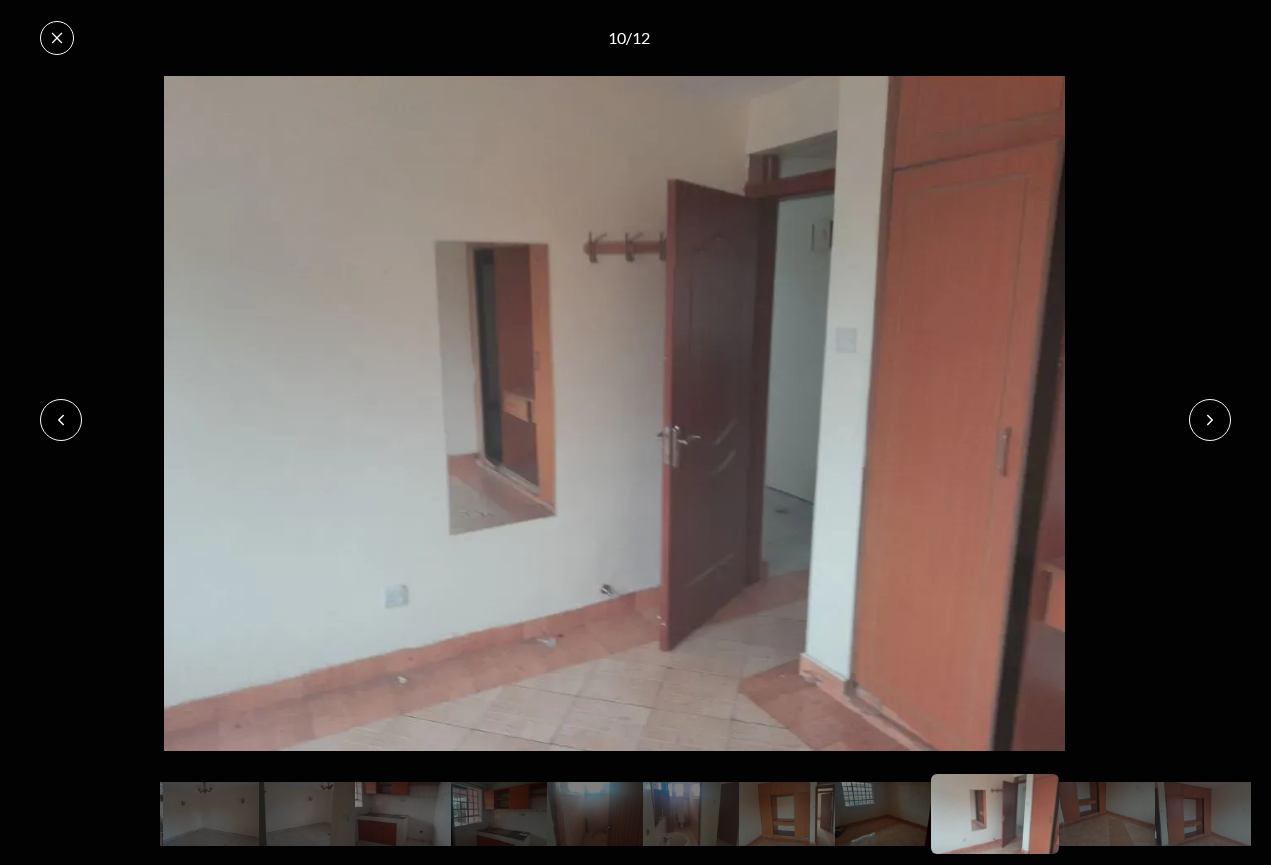 click at bounding box center [1210, 420] 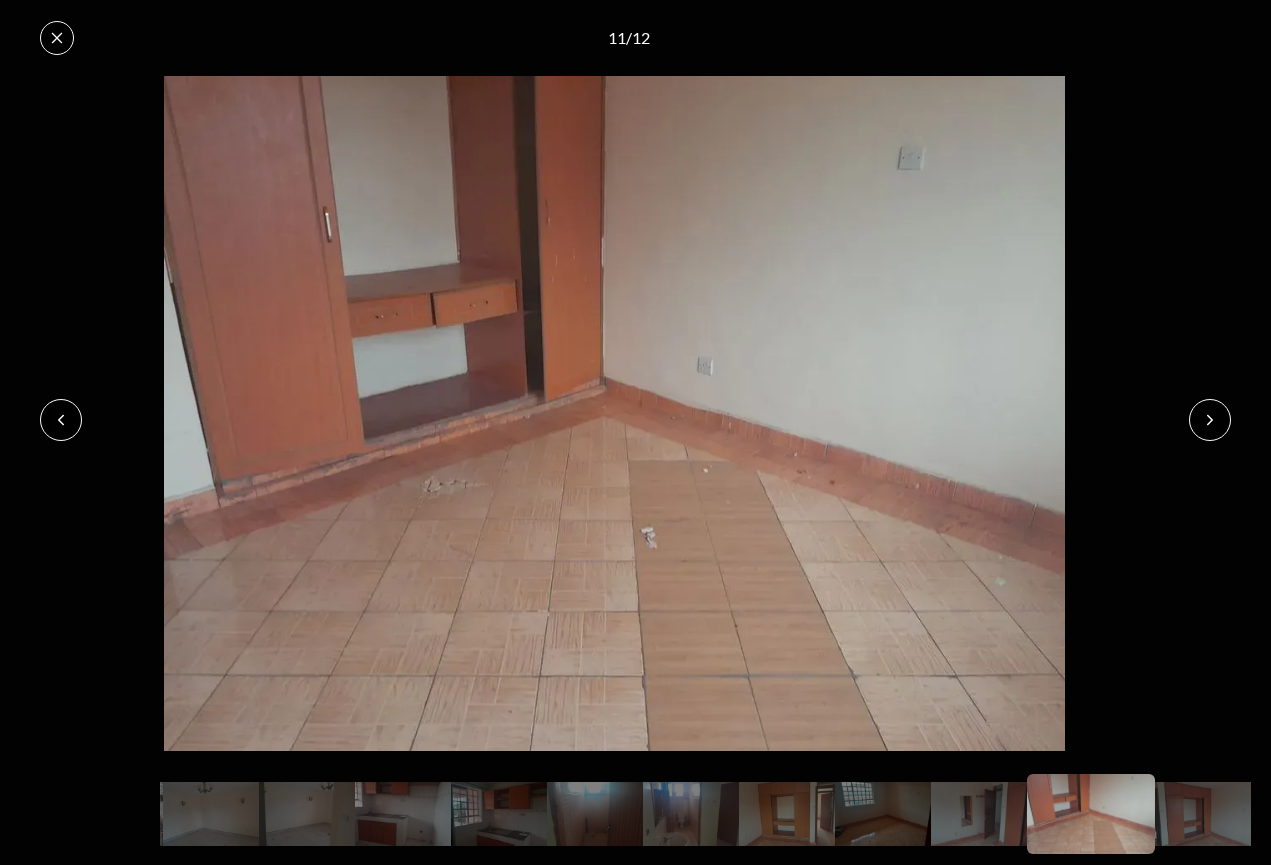click at bounding box center (1210, 420) 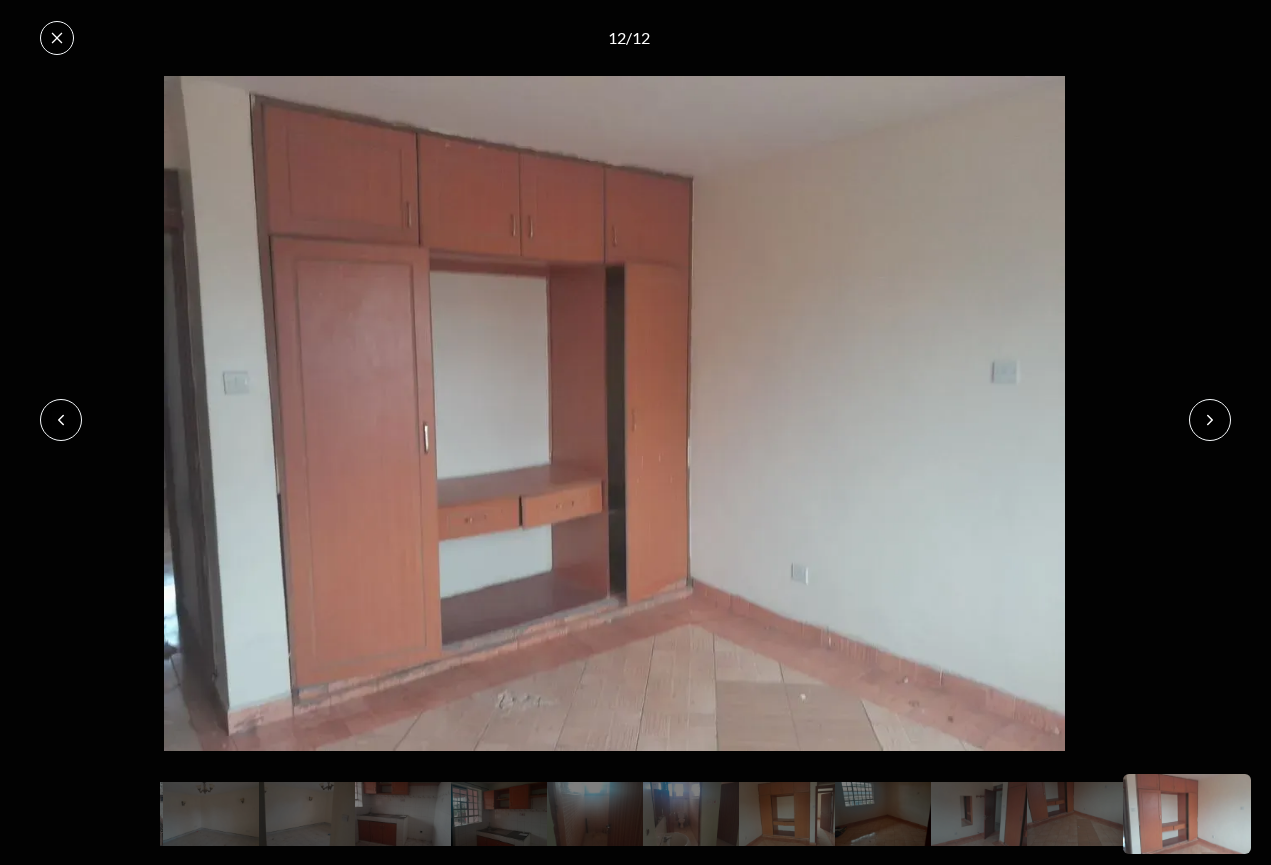 click at bounding box center [1210, 420] 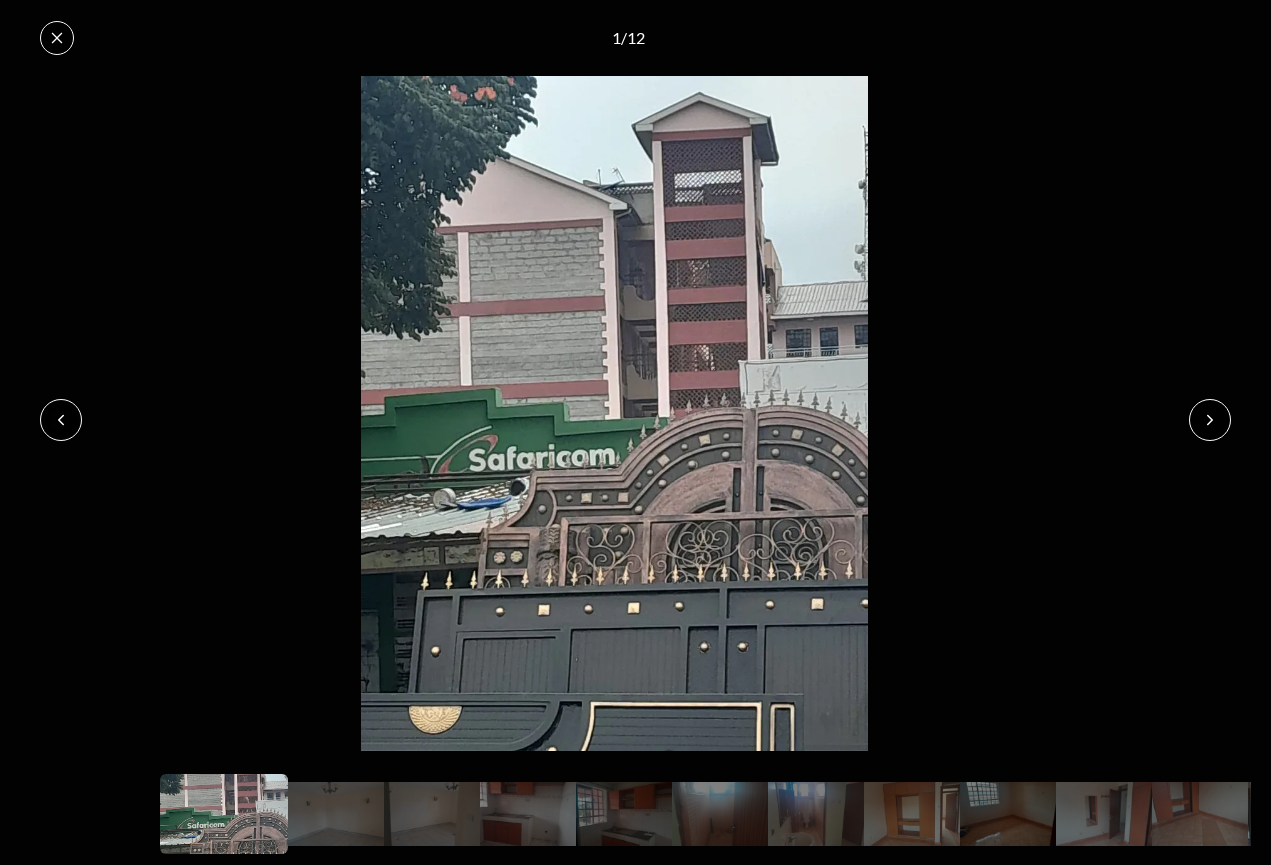 click at bounding box center [1210, 420] 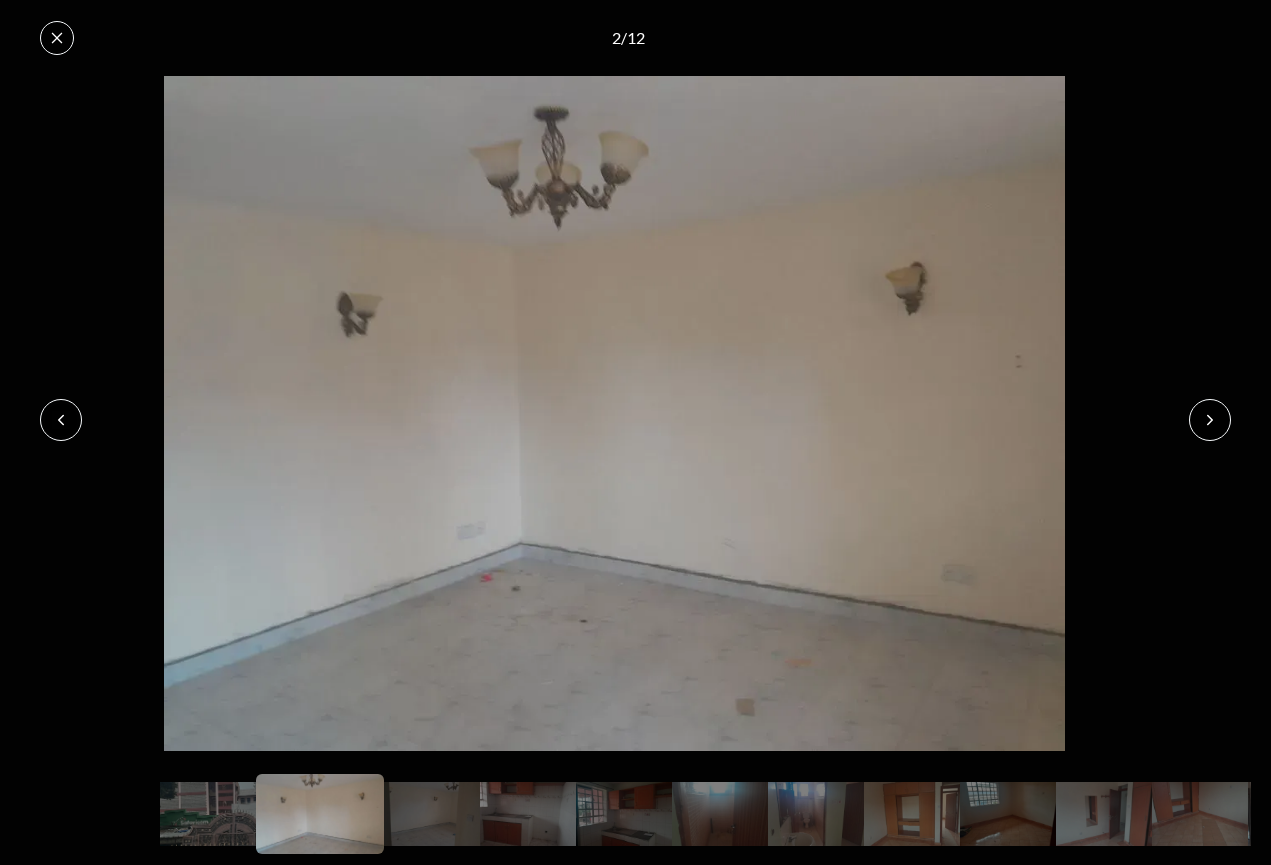click at bounding box center [1210, 420] 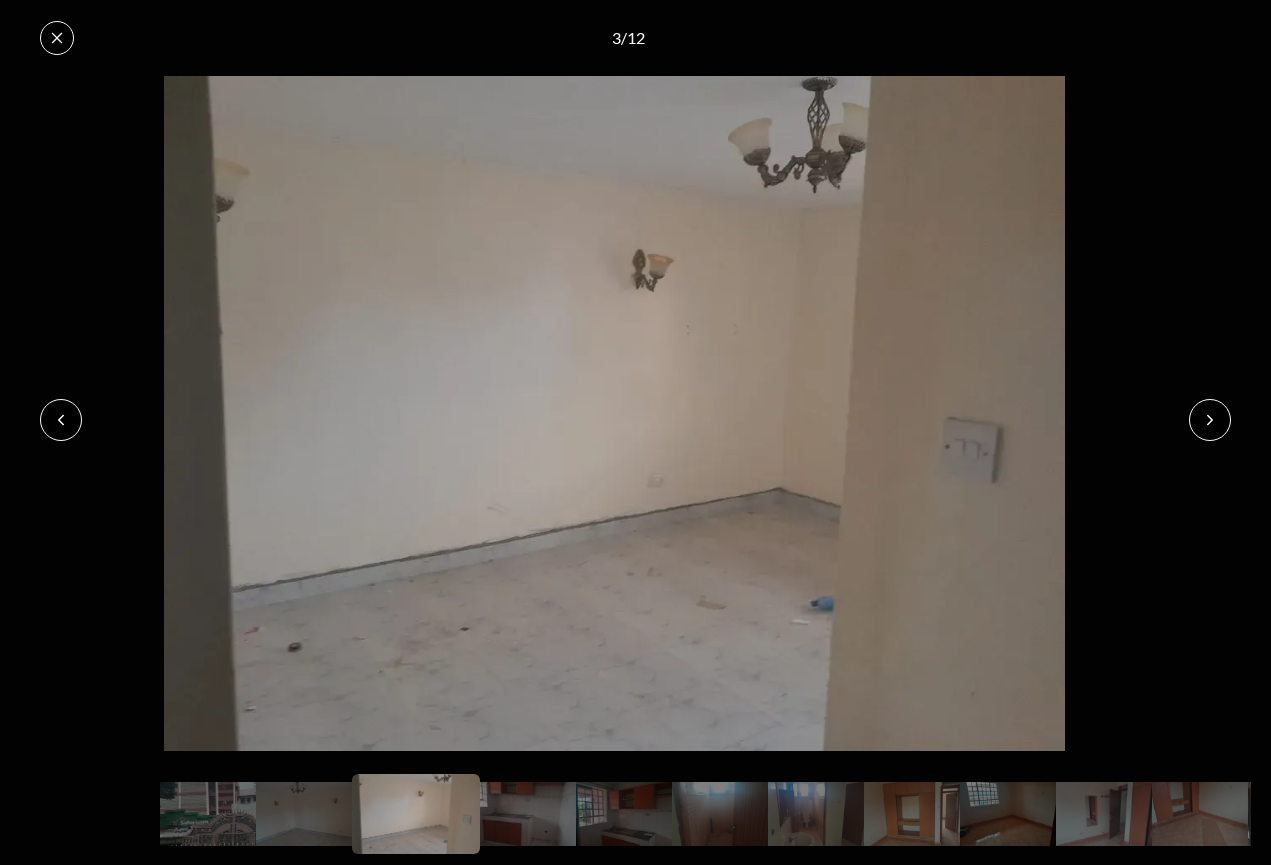 click at bounding box center [1210, 420] 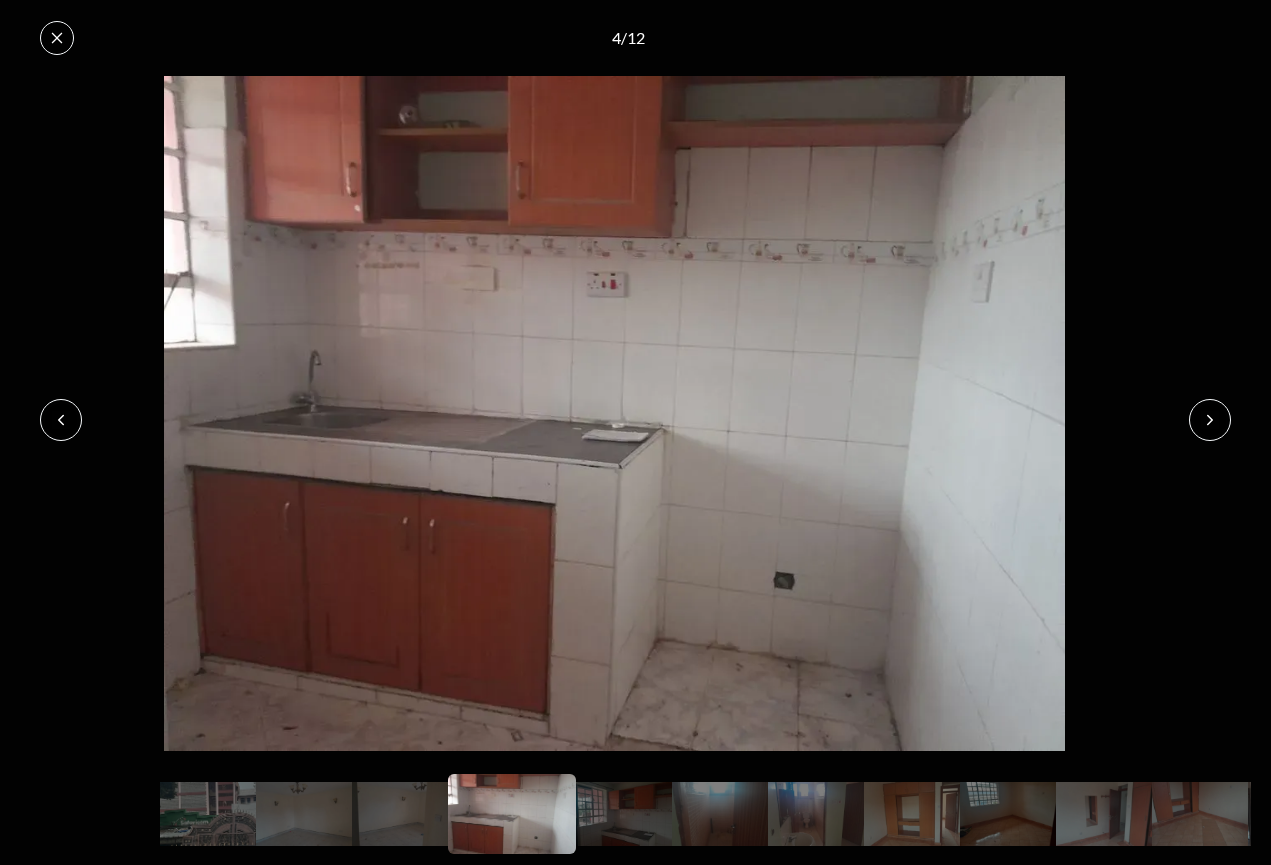 click on "4 / 12" at bounding box center (635, 38) 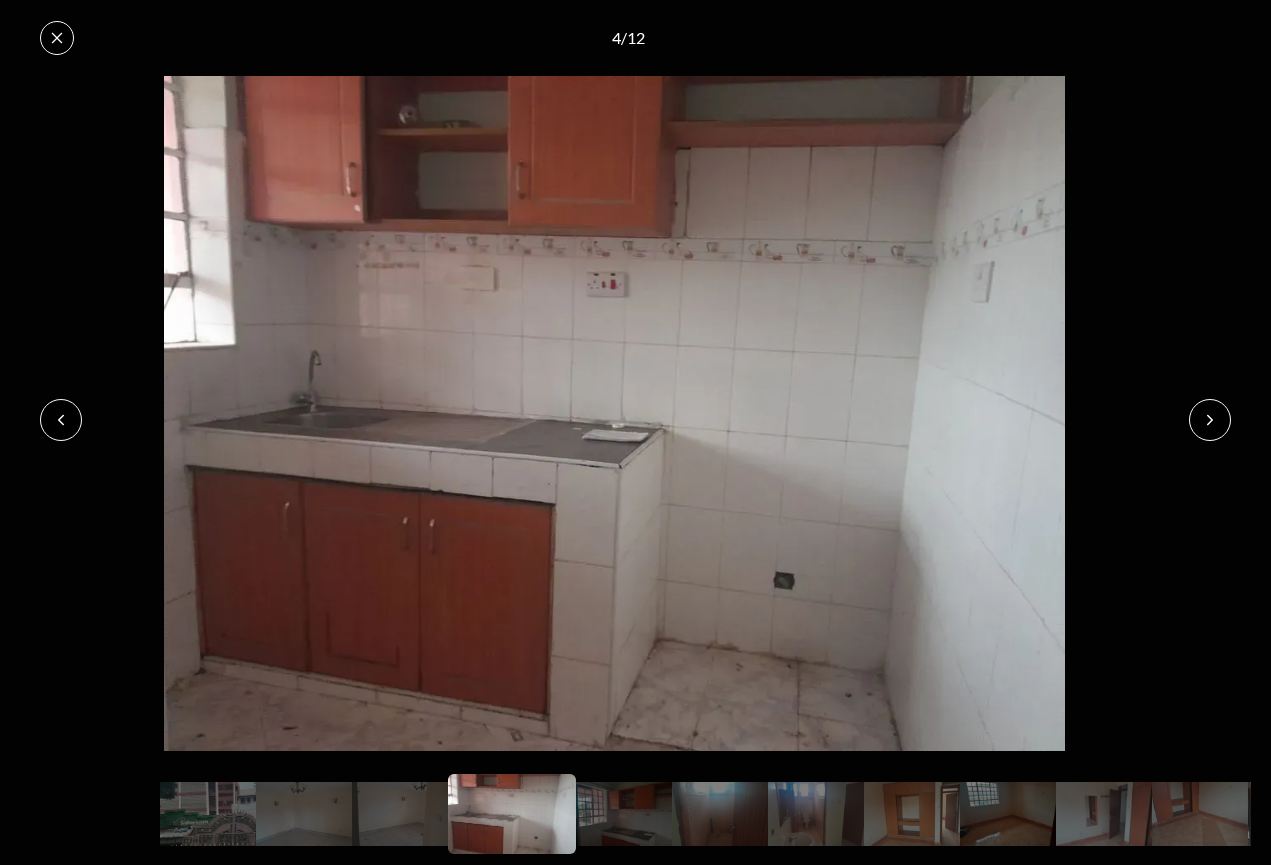 click 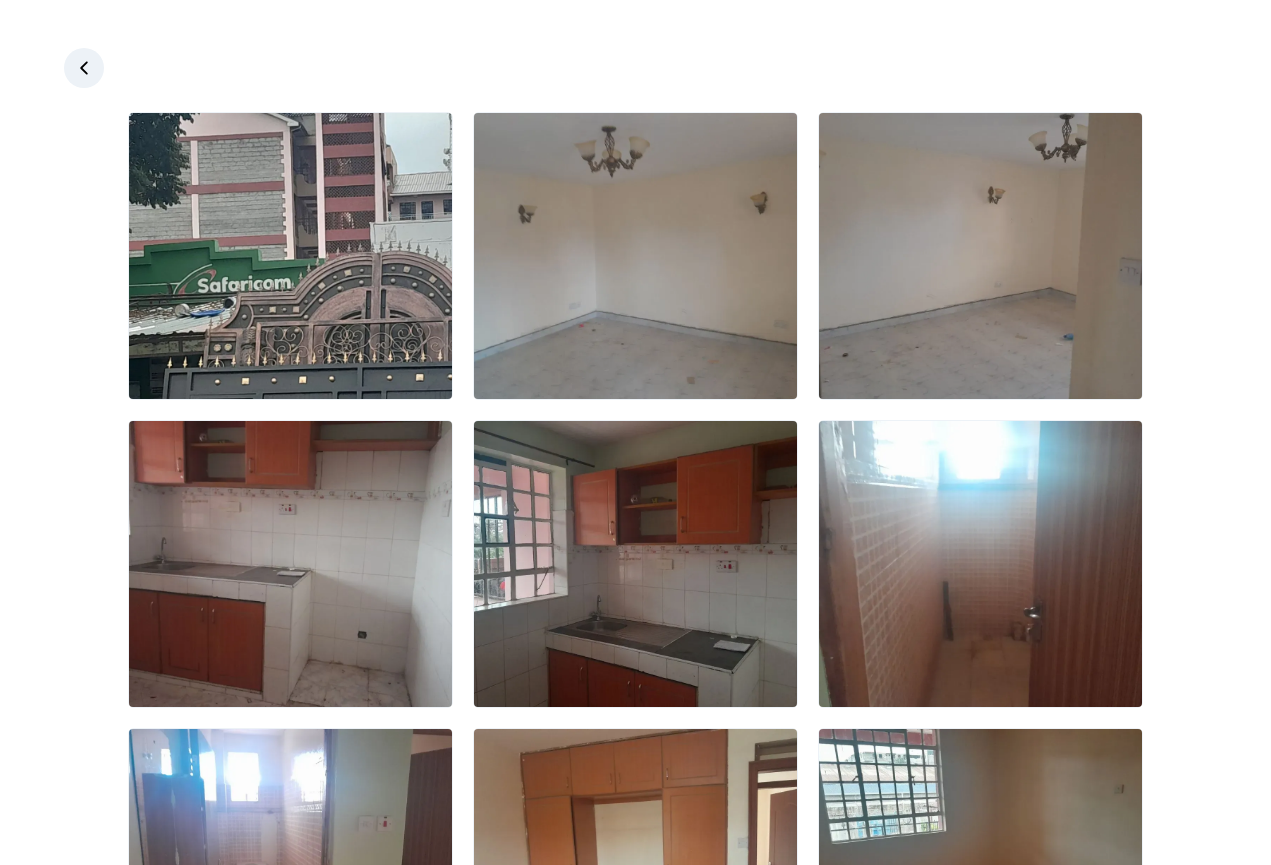 click 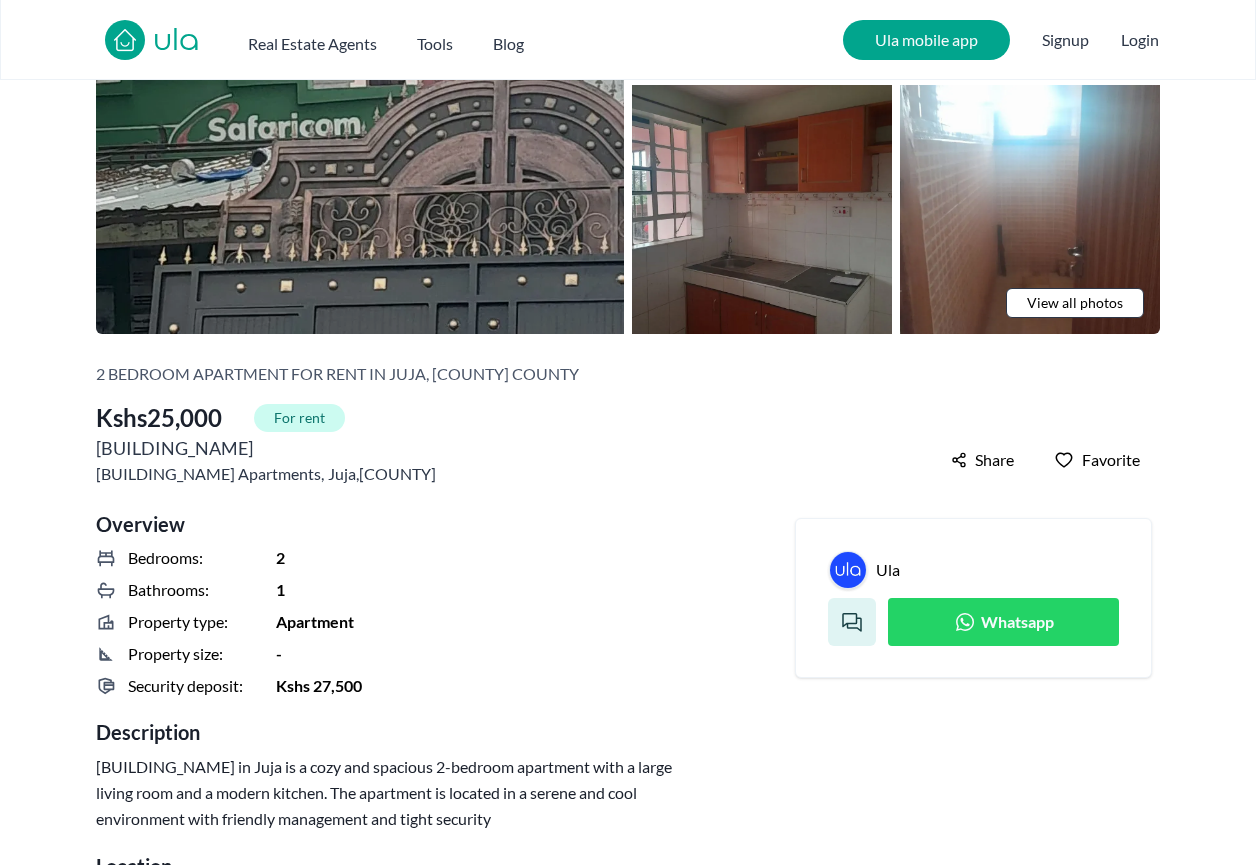 scroll, scrollTop: 317, scrollLeft: 0, axis: vertical 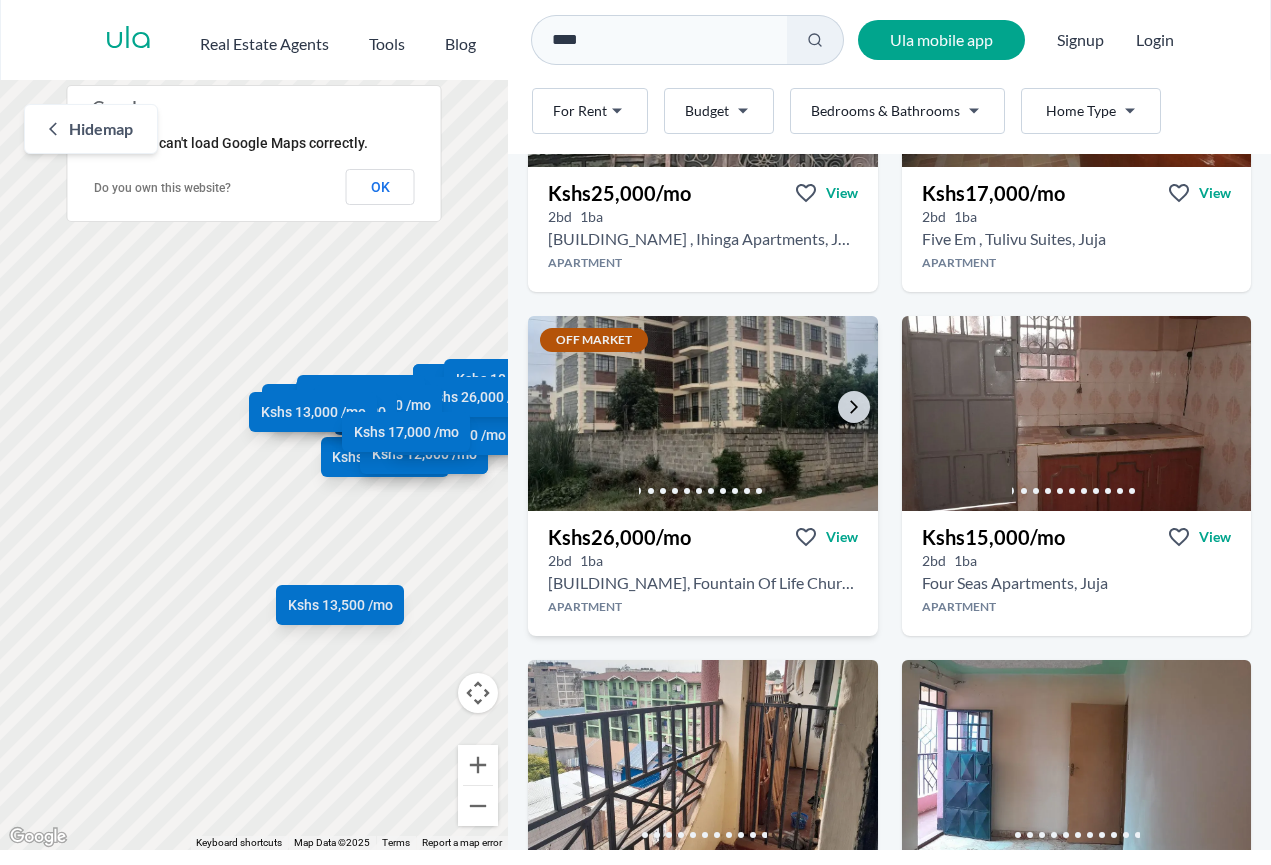 click at bounding box center [703, 413] 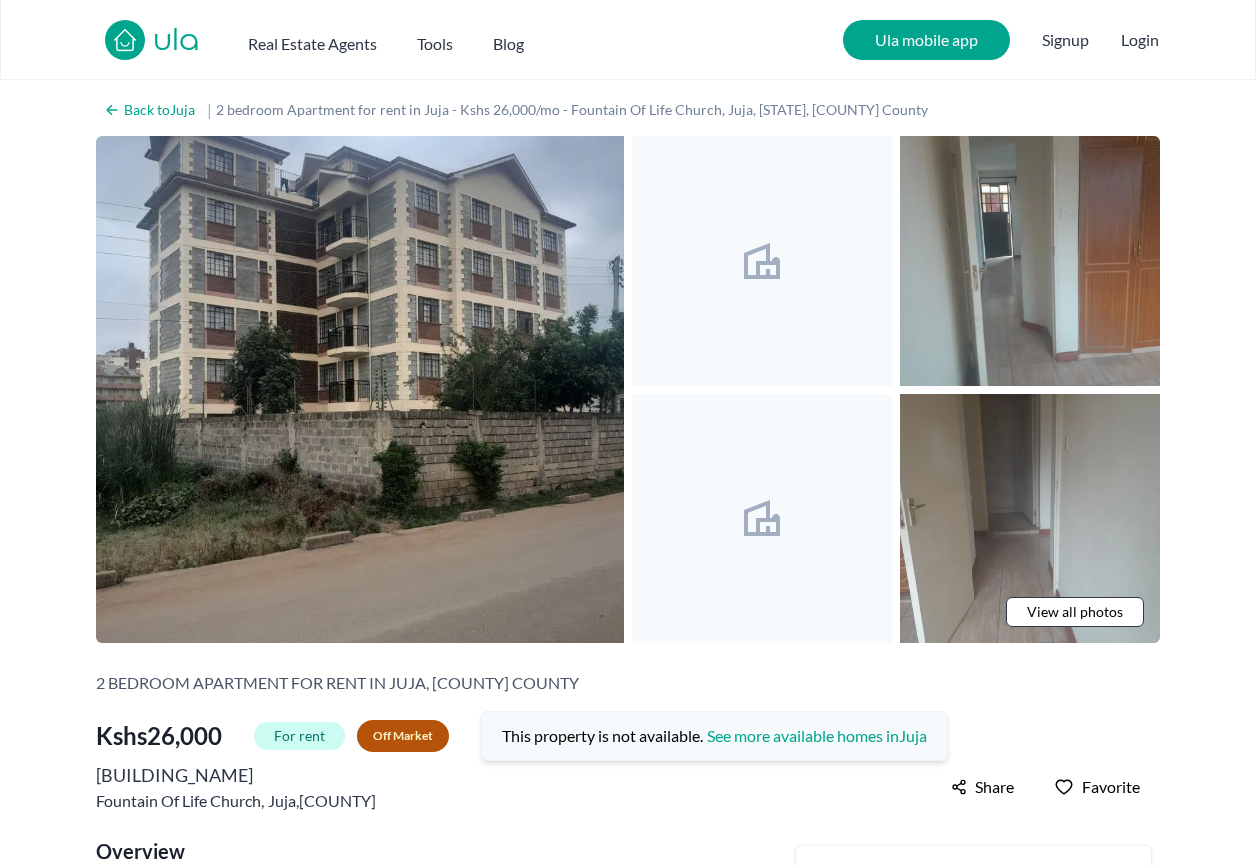 click at bounding box center (762, 261) 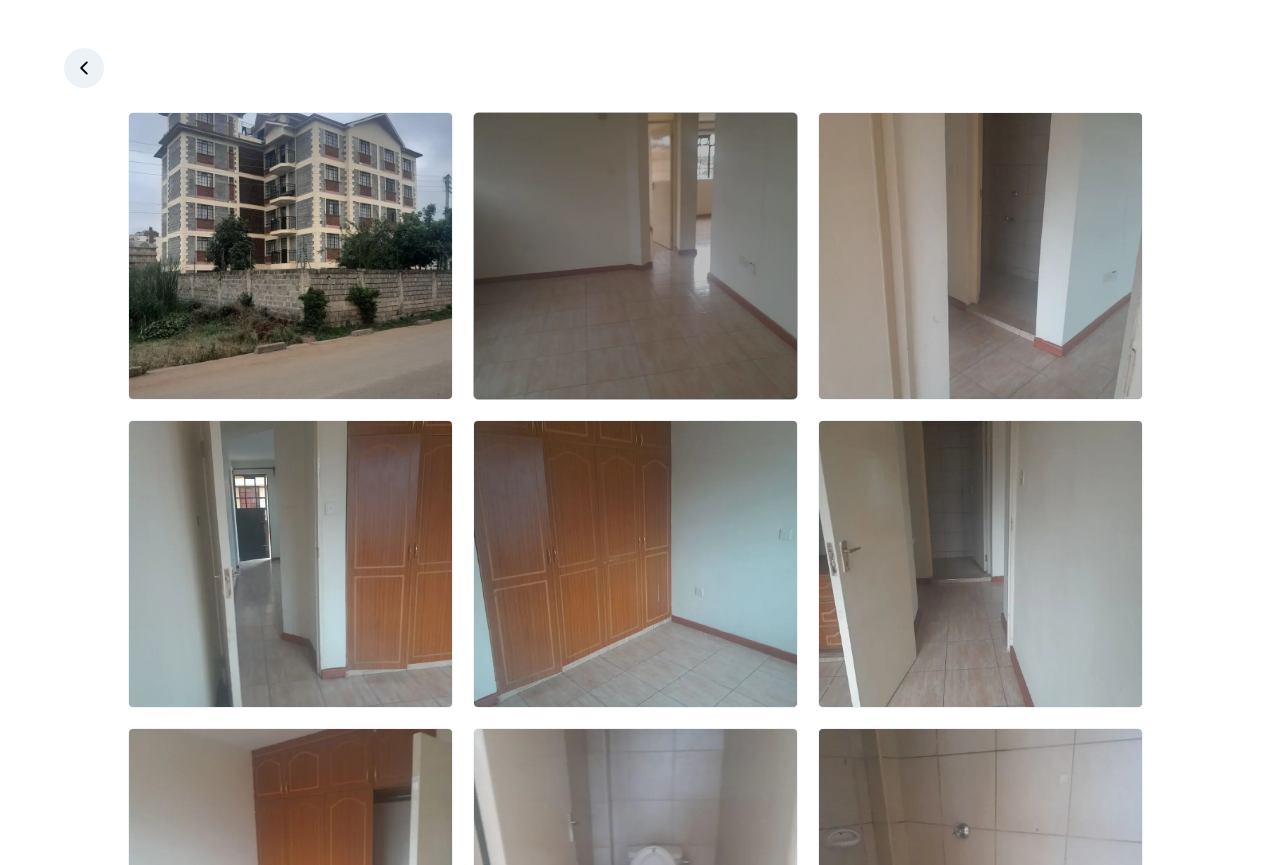 click at bounding box center (635, 256) 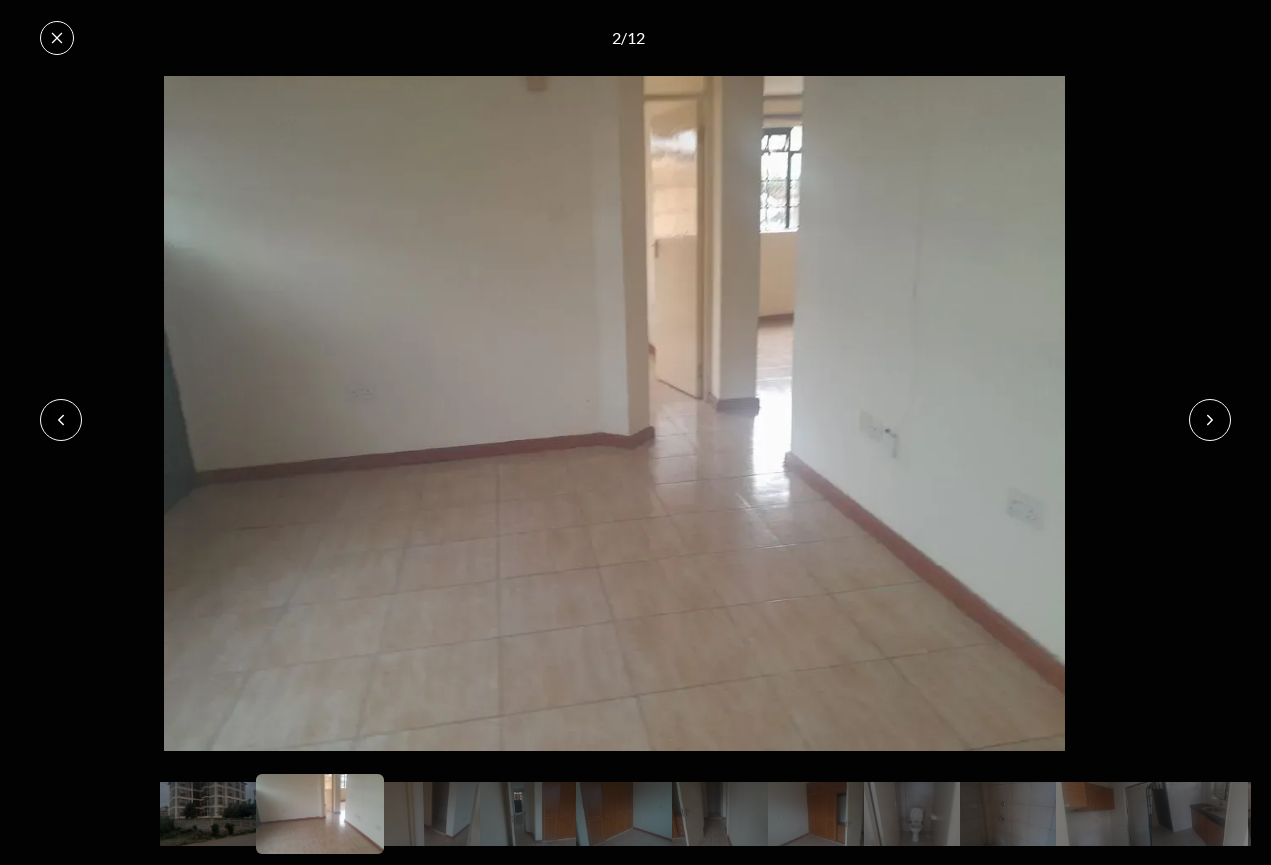 click 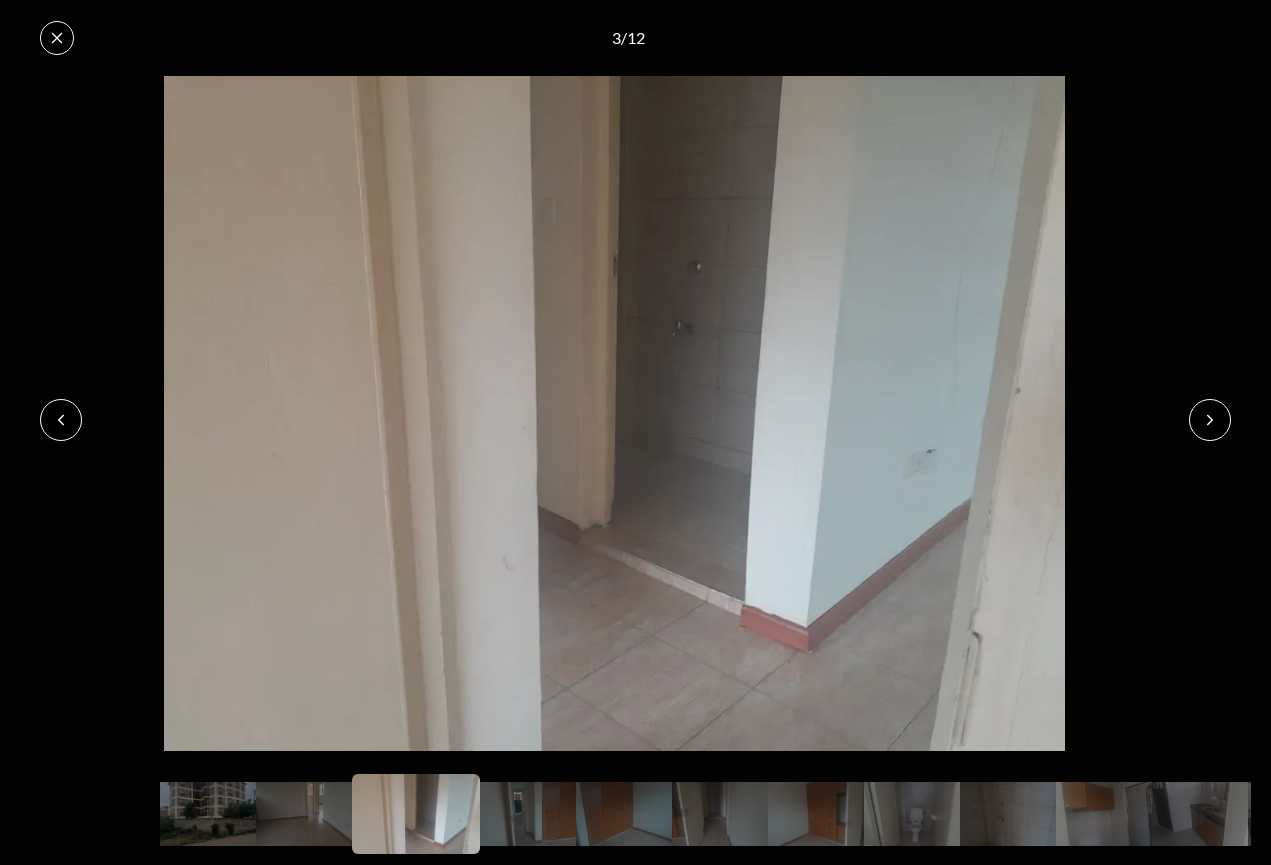 click 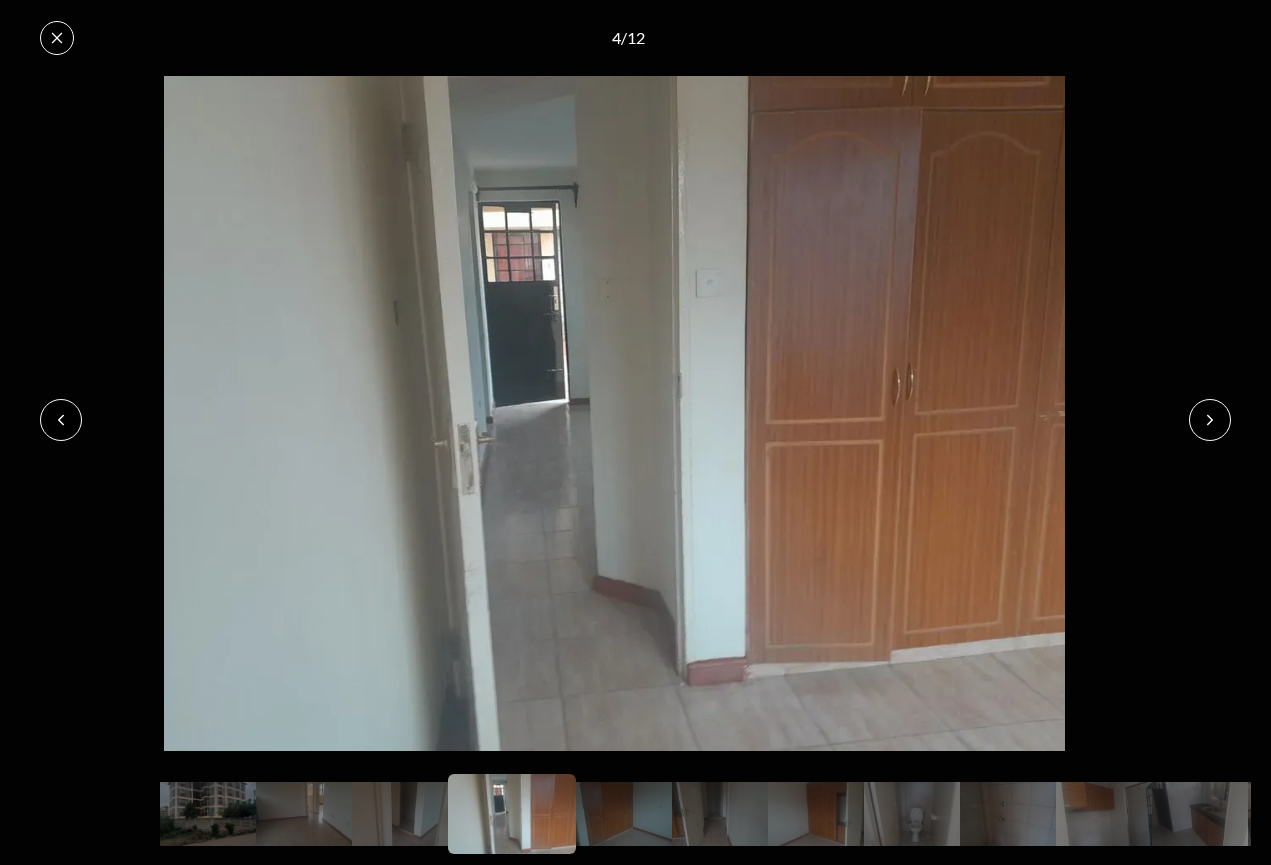 click 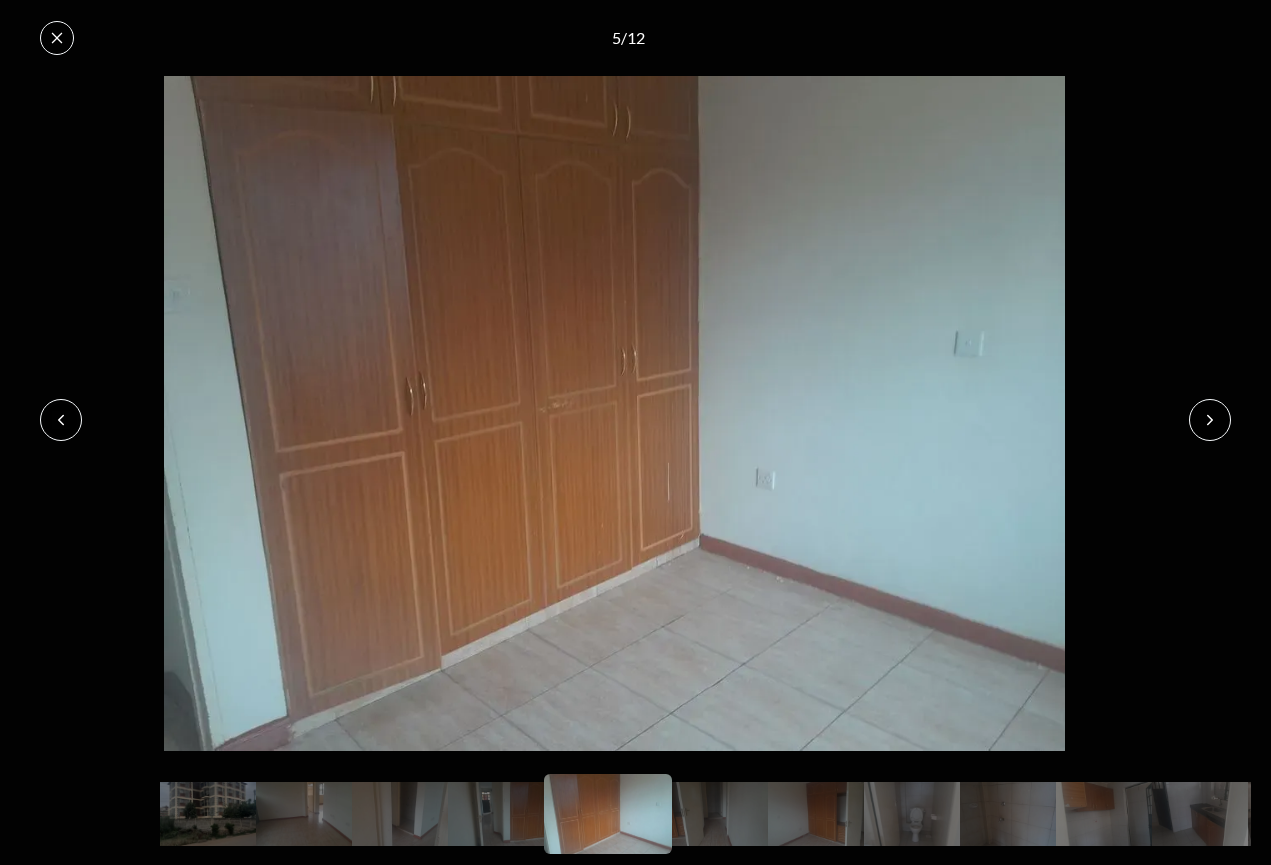 click 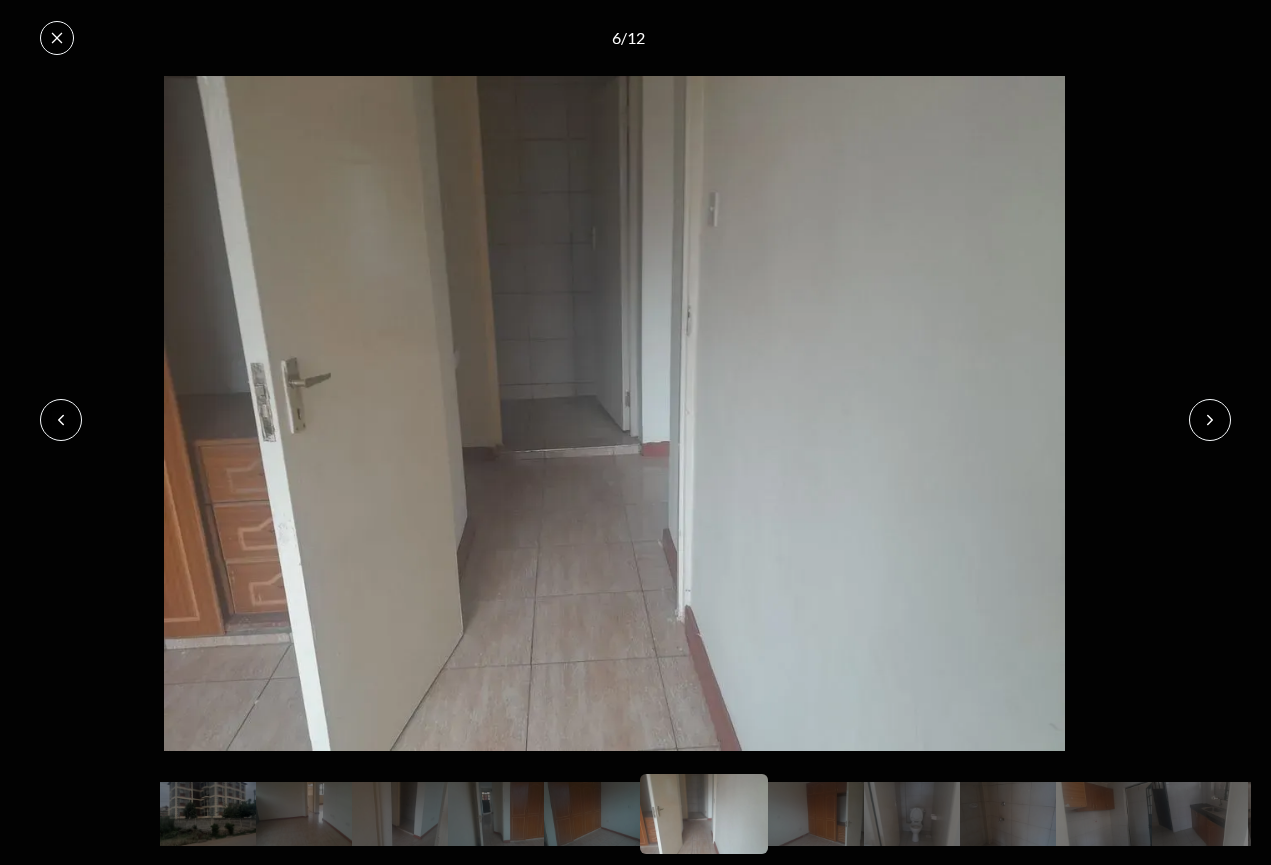 click 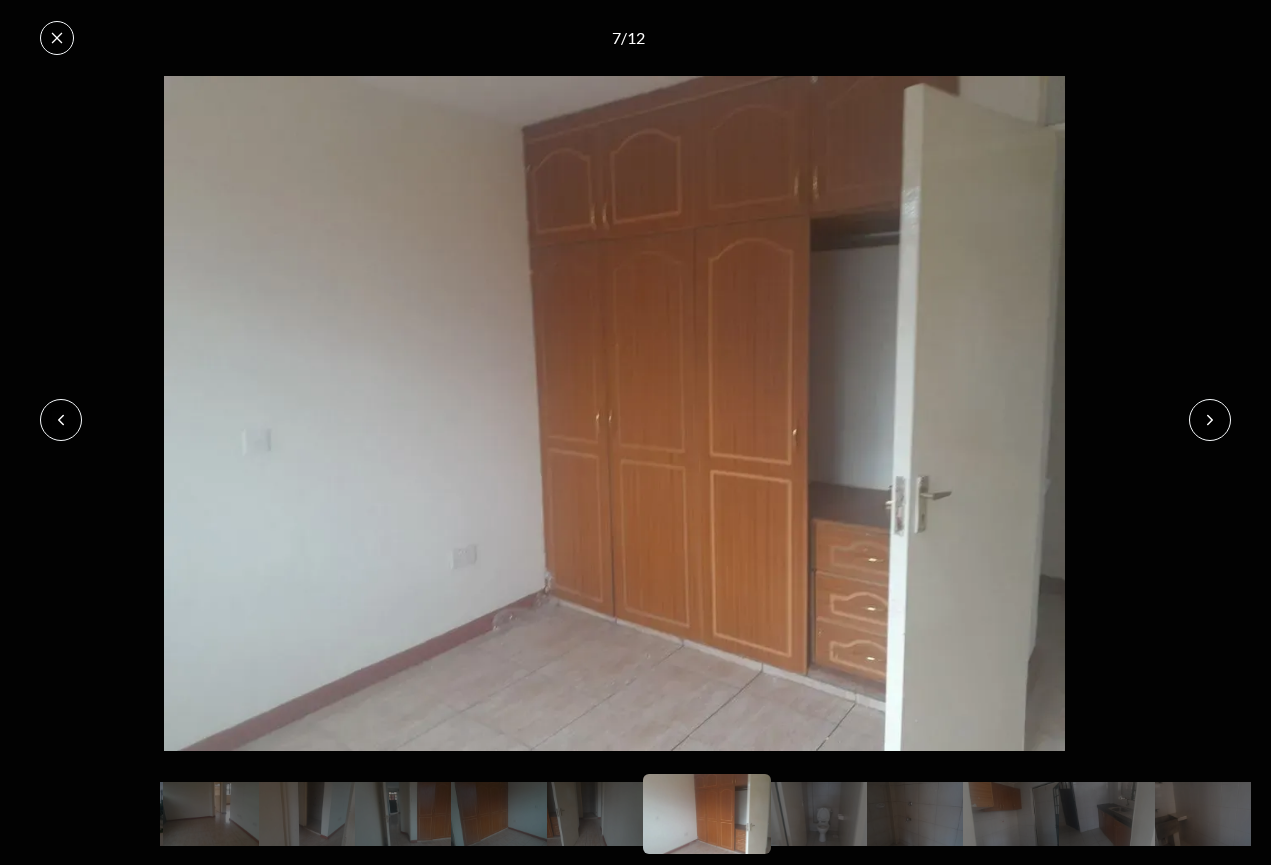 click 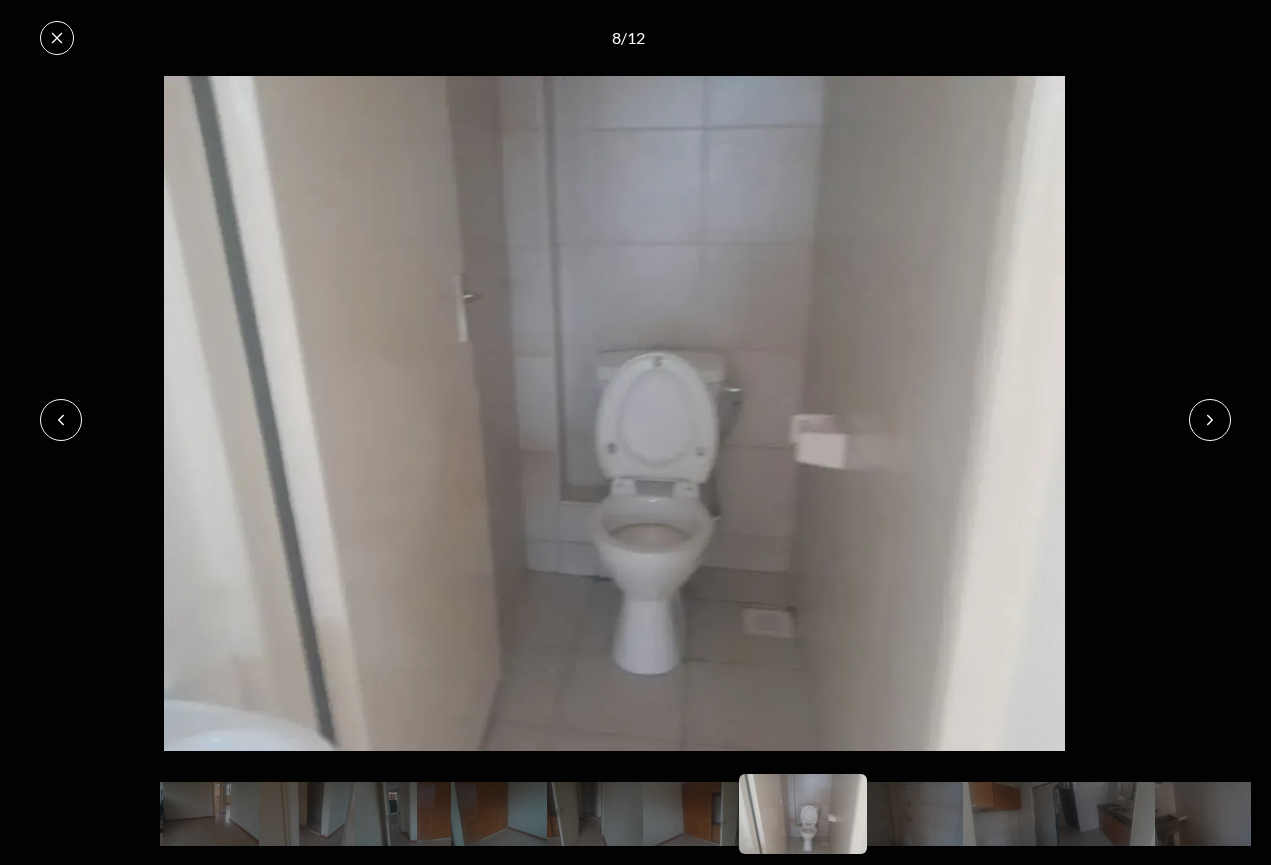 click 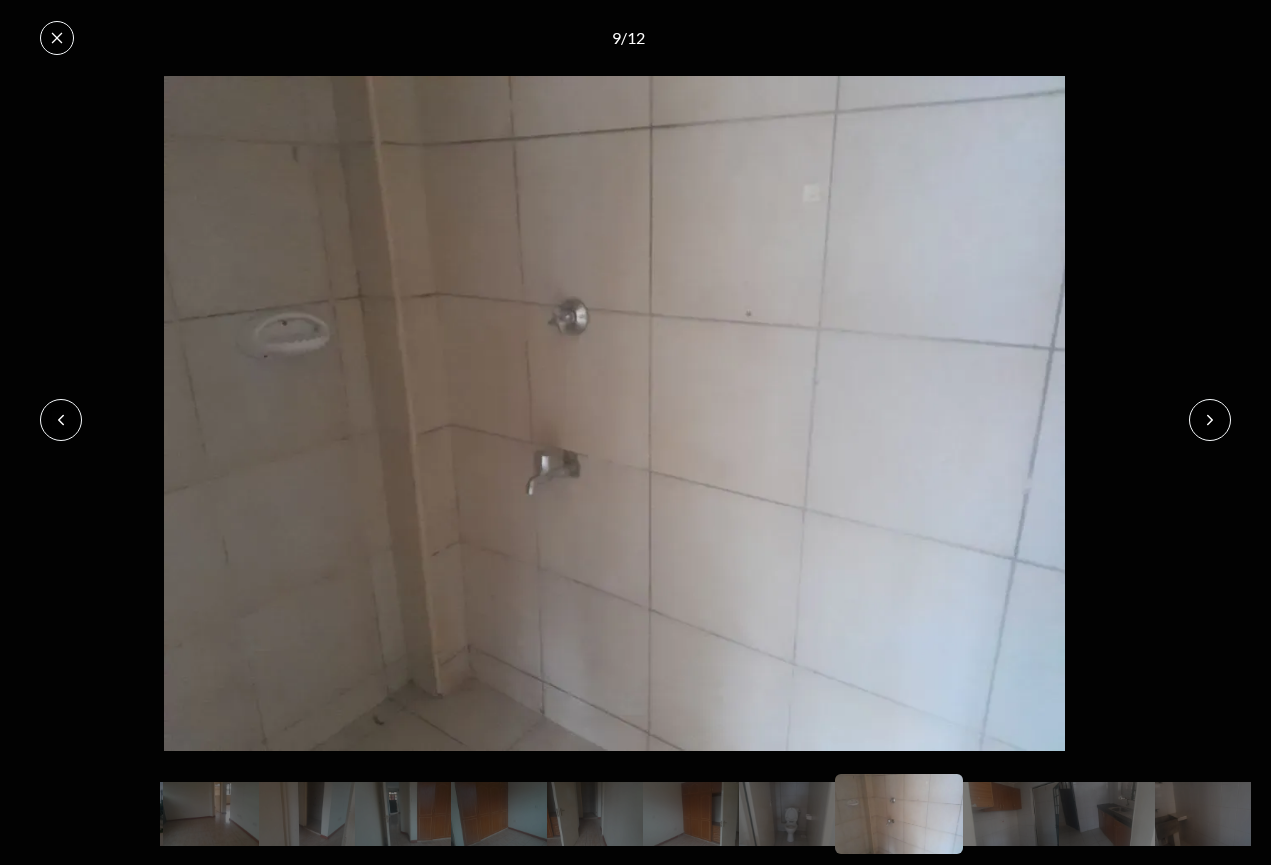 click 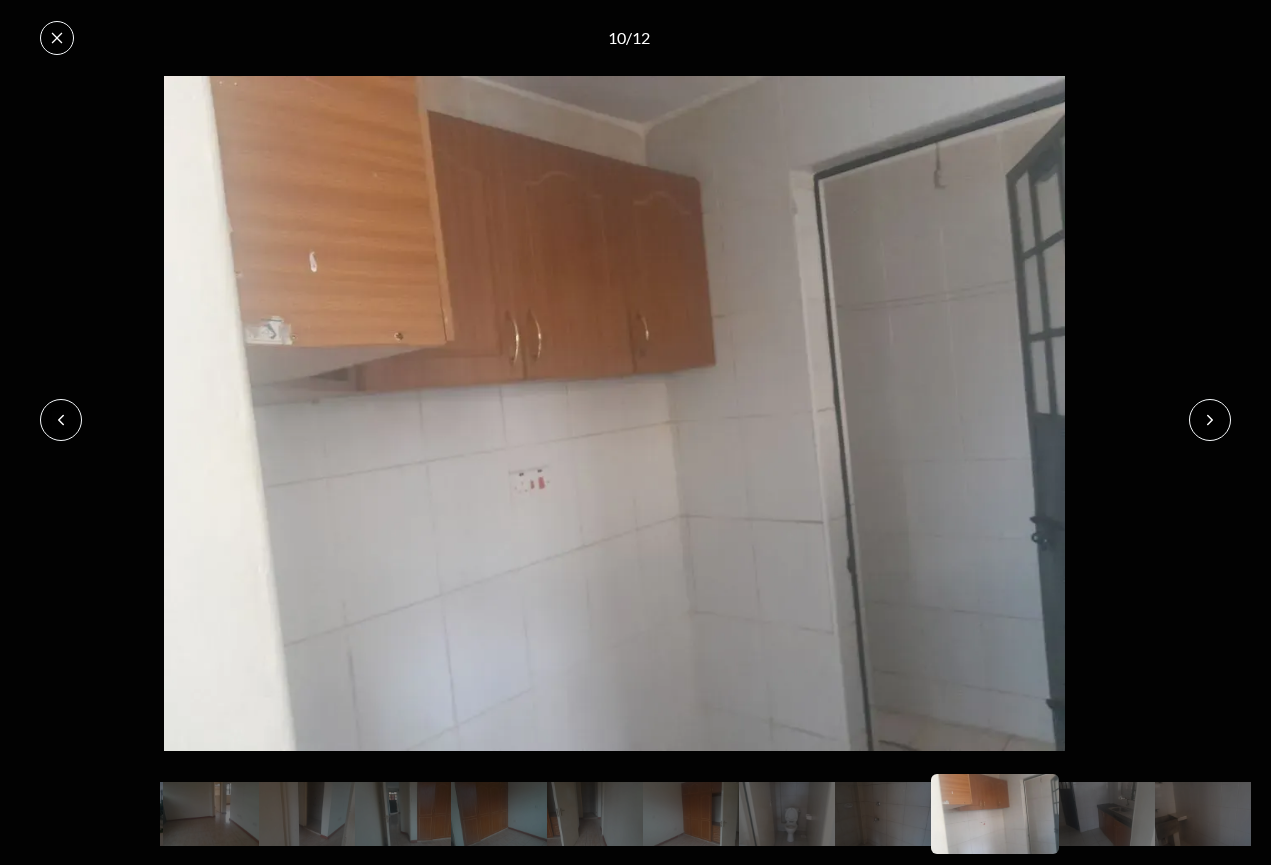 click 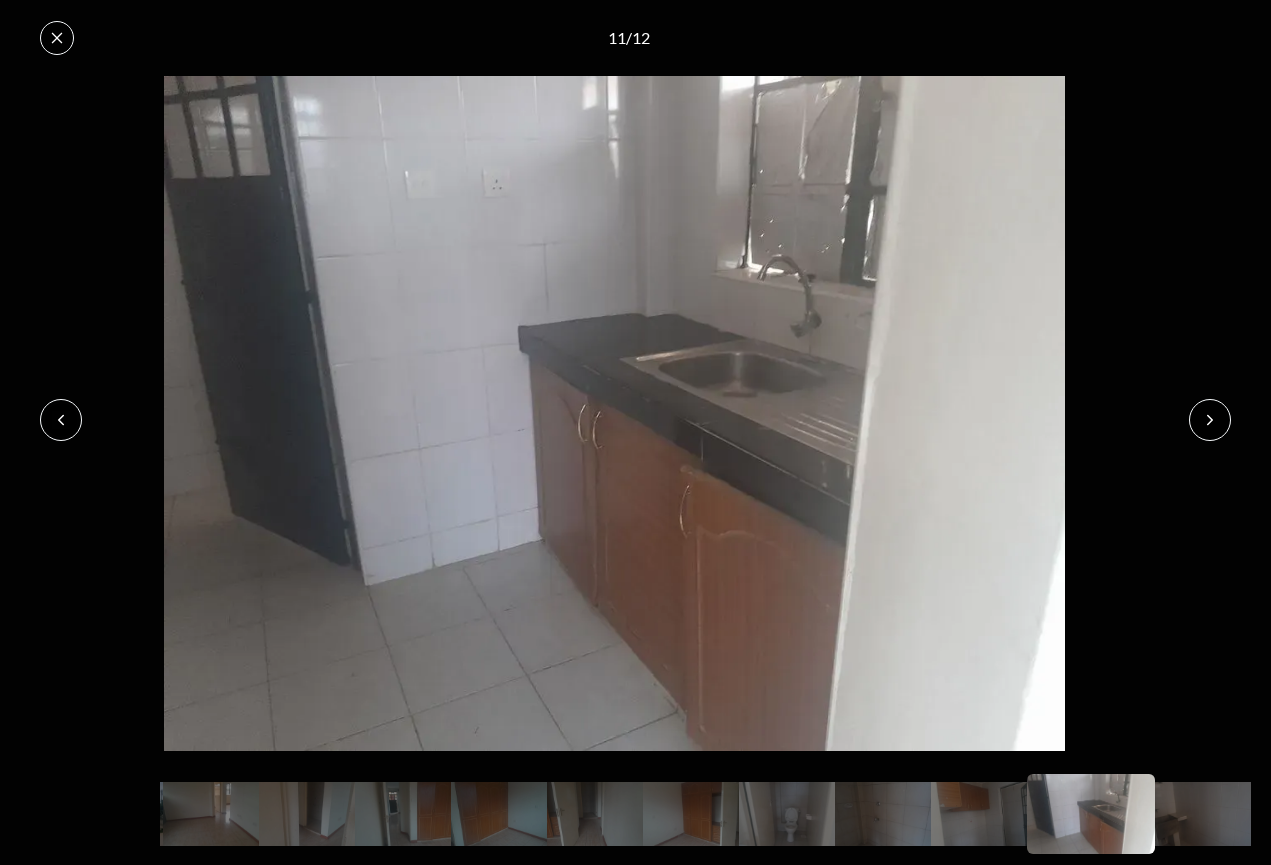 click 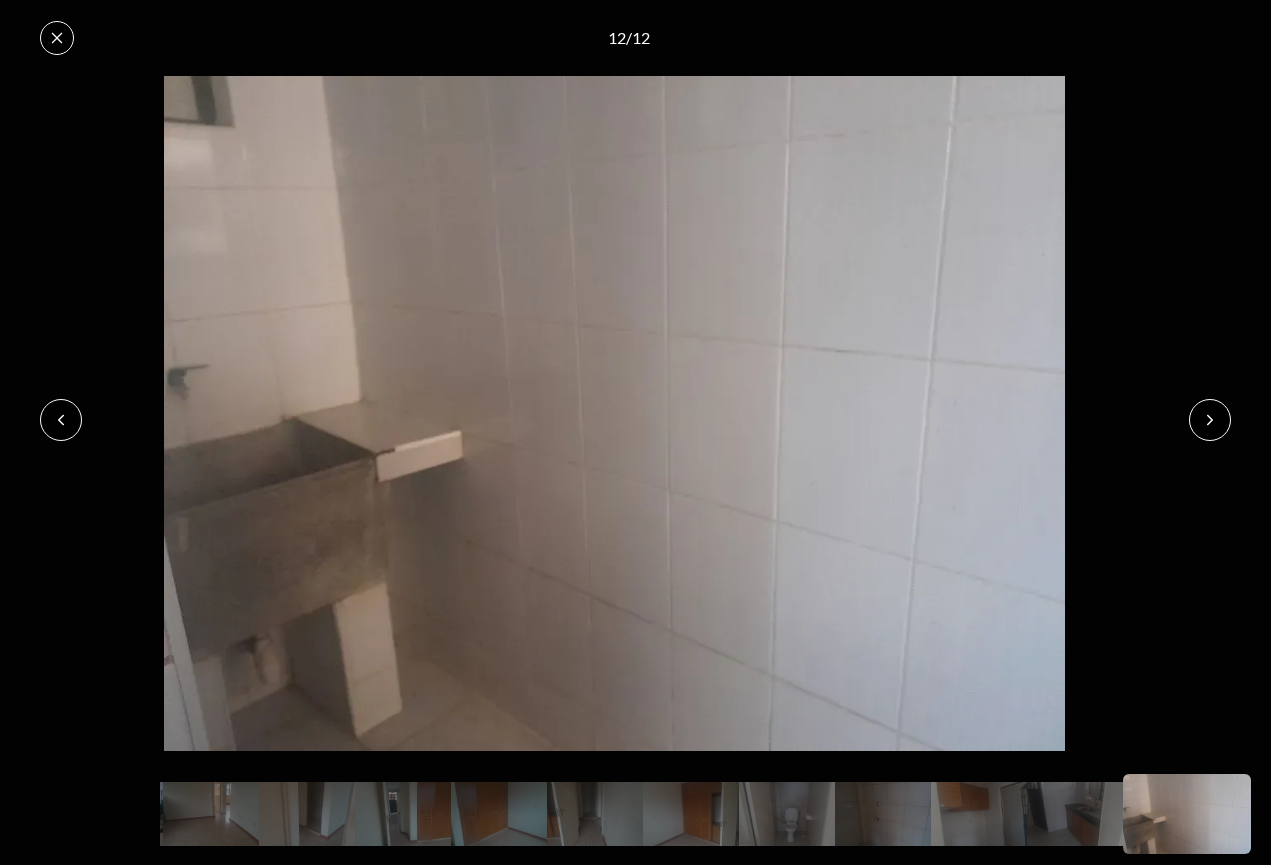 click 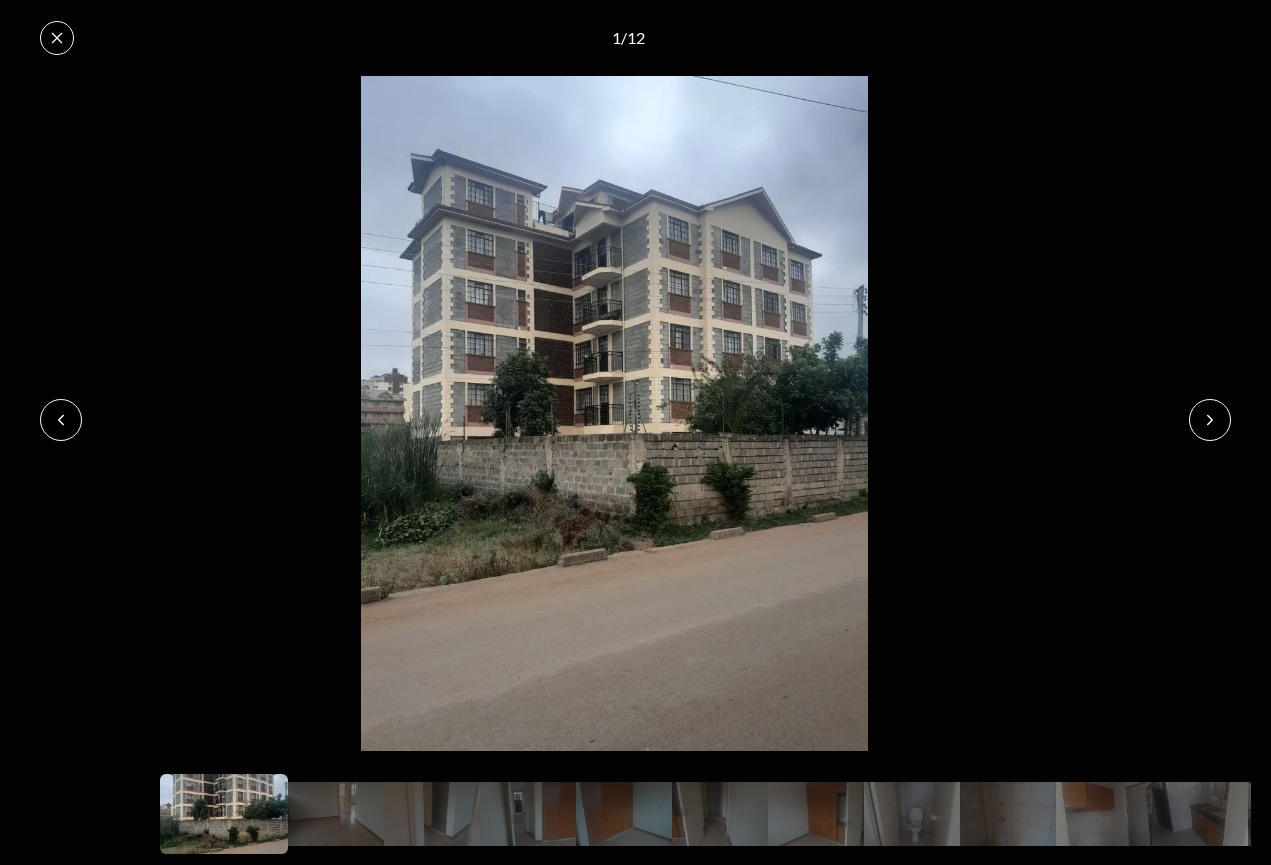 click 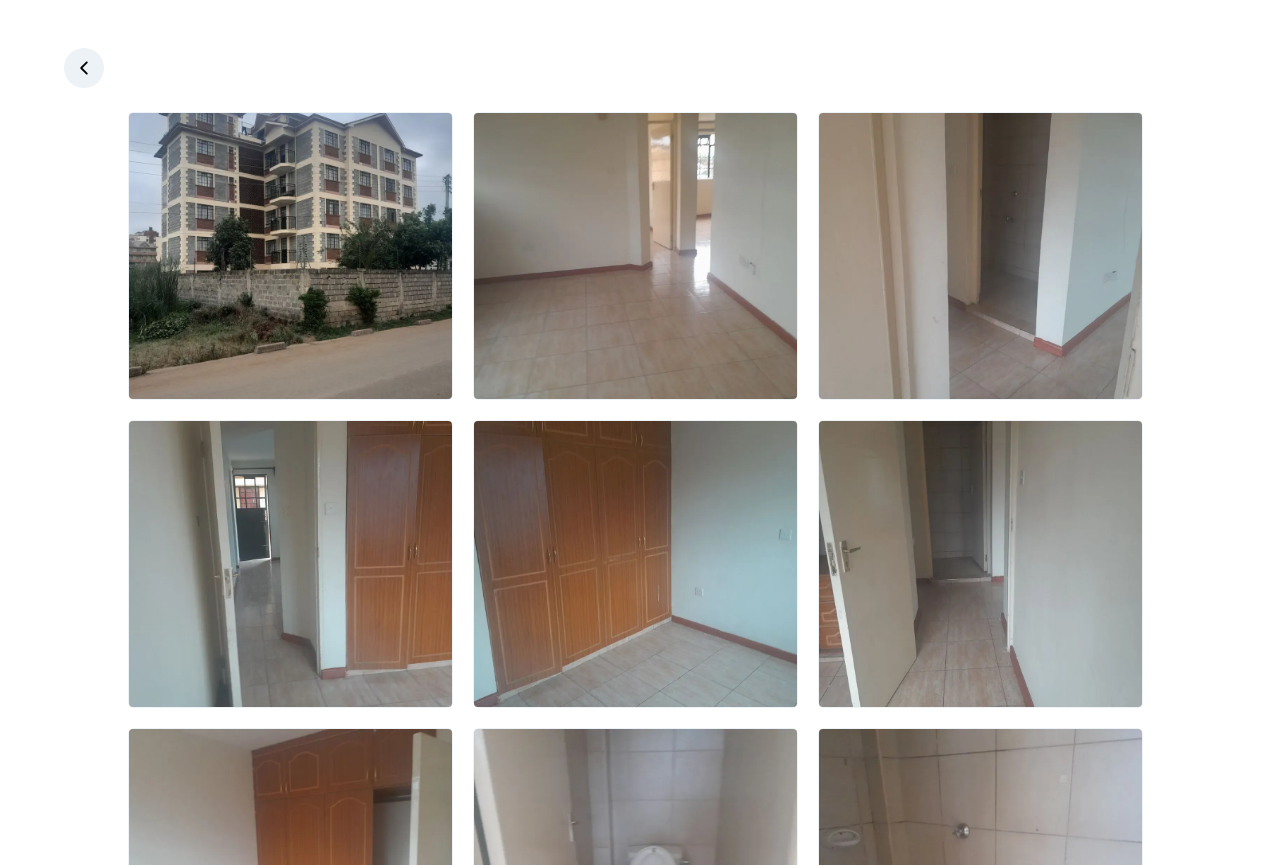 click at bounding box center [84, 68] 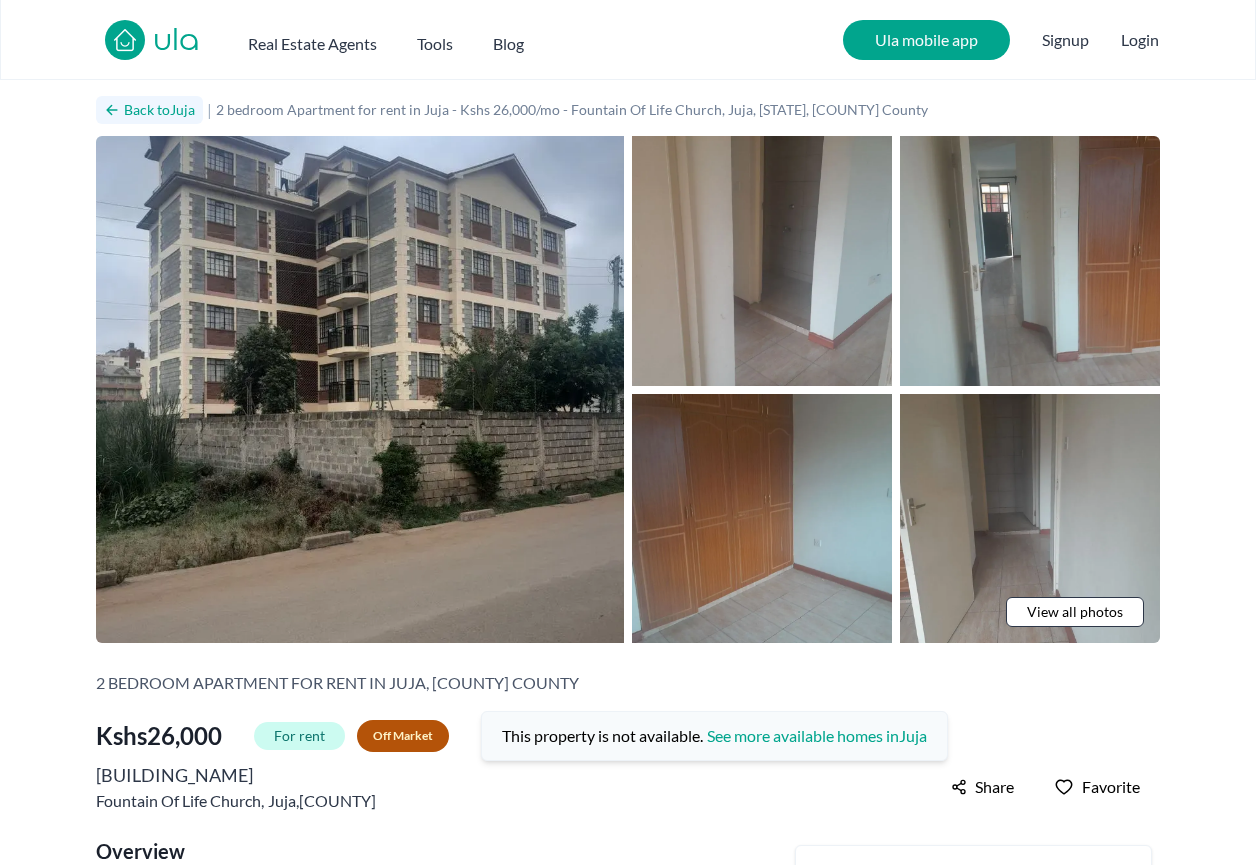 click 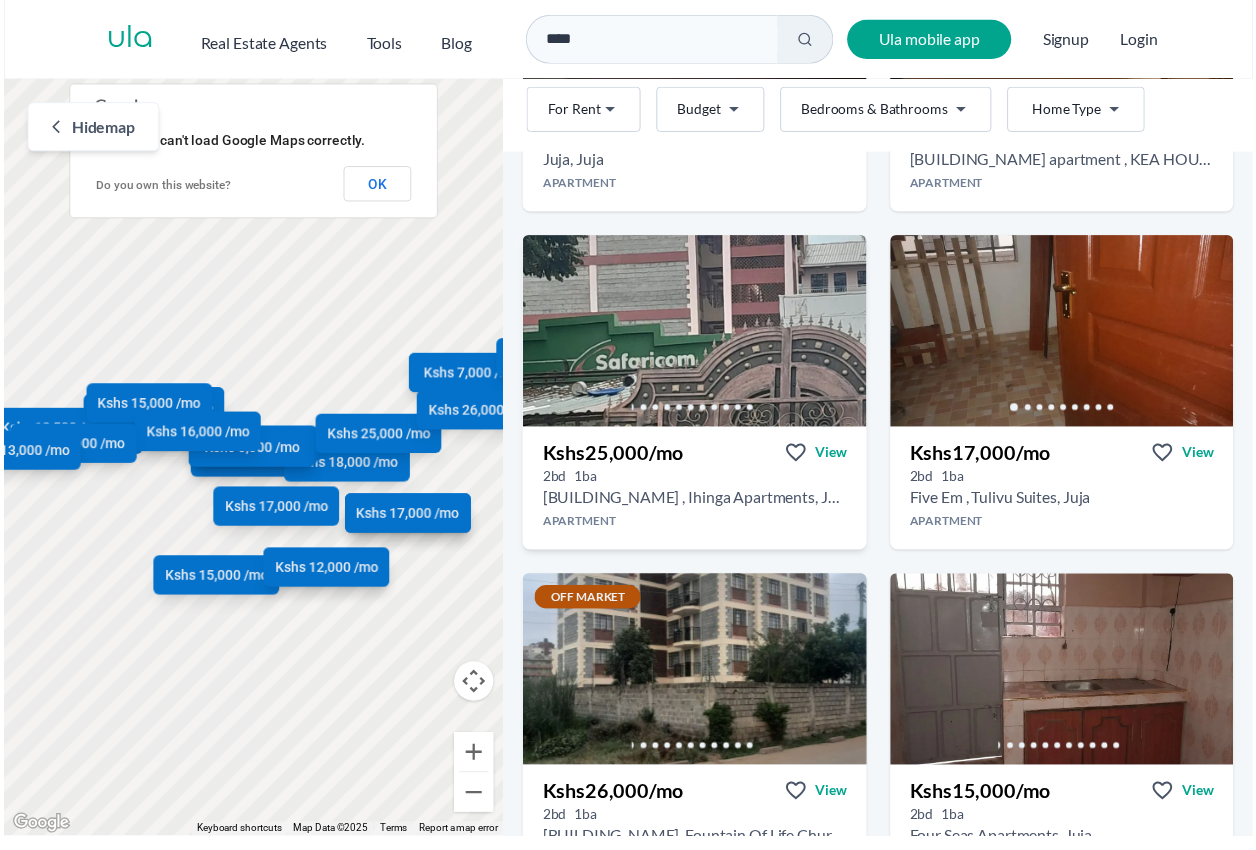 scroll, scrollTop: 3457, scrollLeft: 0, axis: vertical 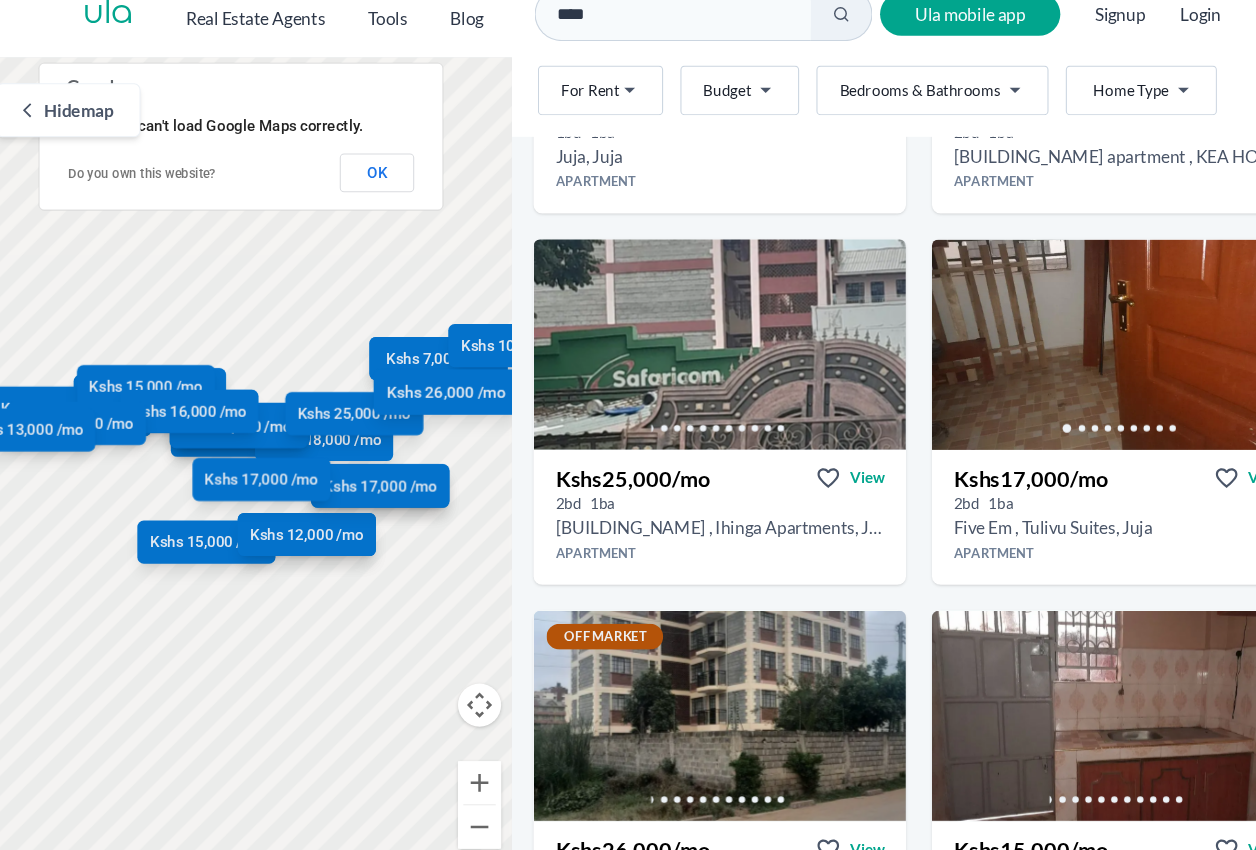 click on "Kshs   26,000 /mo" at bounding box center [441, 390] 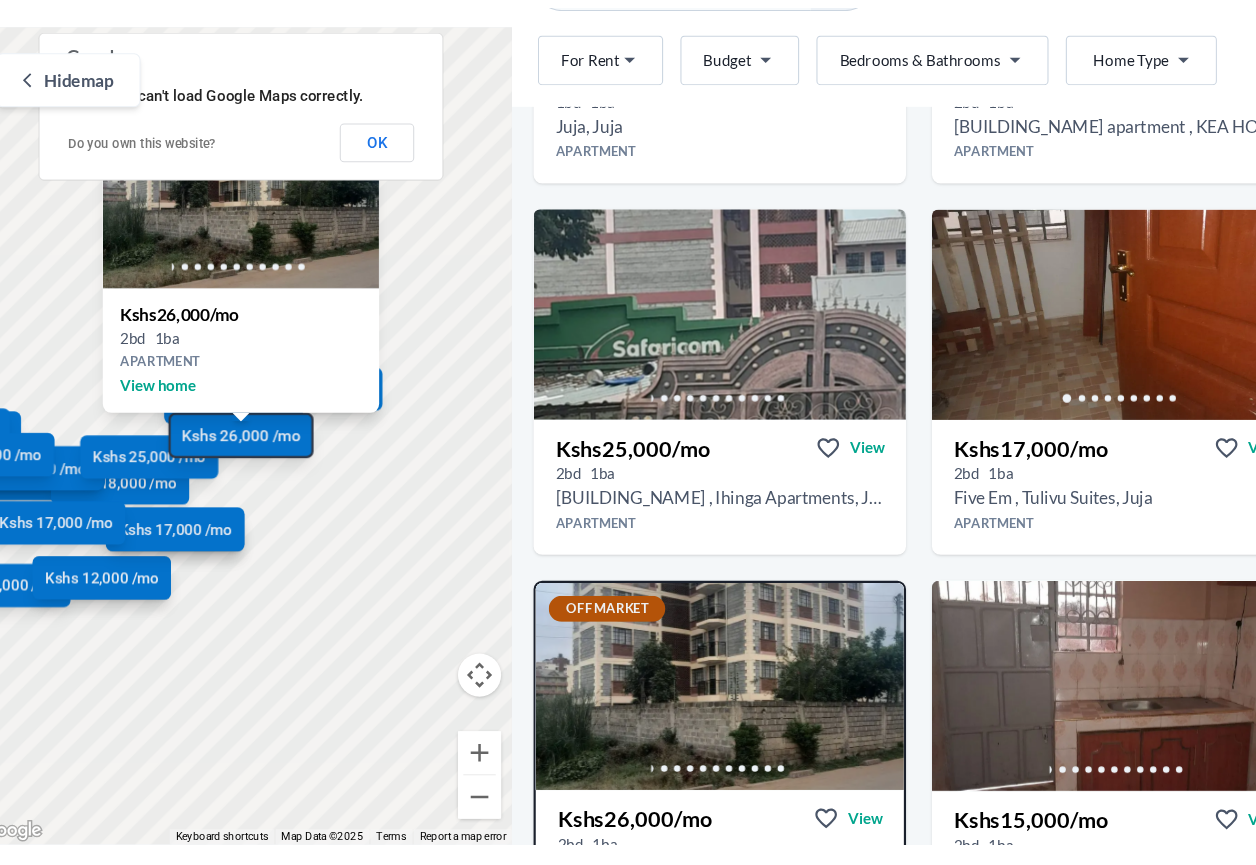 scroll, scrollTop: 3520, scrollLeft: 0, axis: vertical 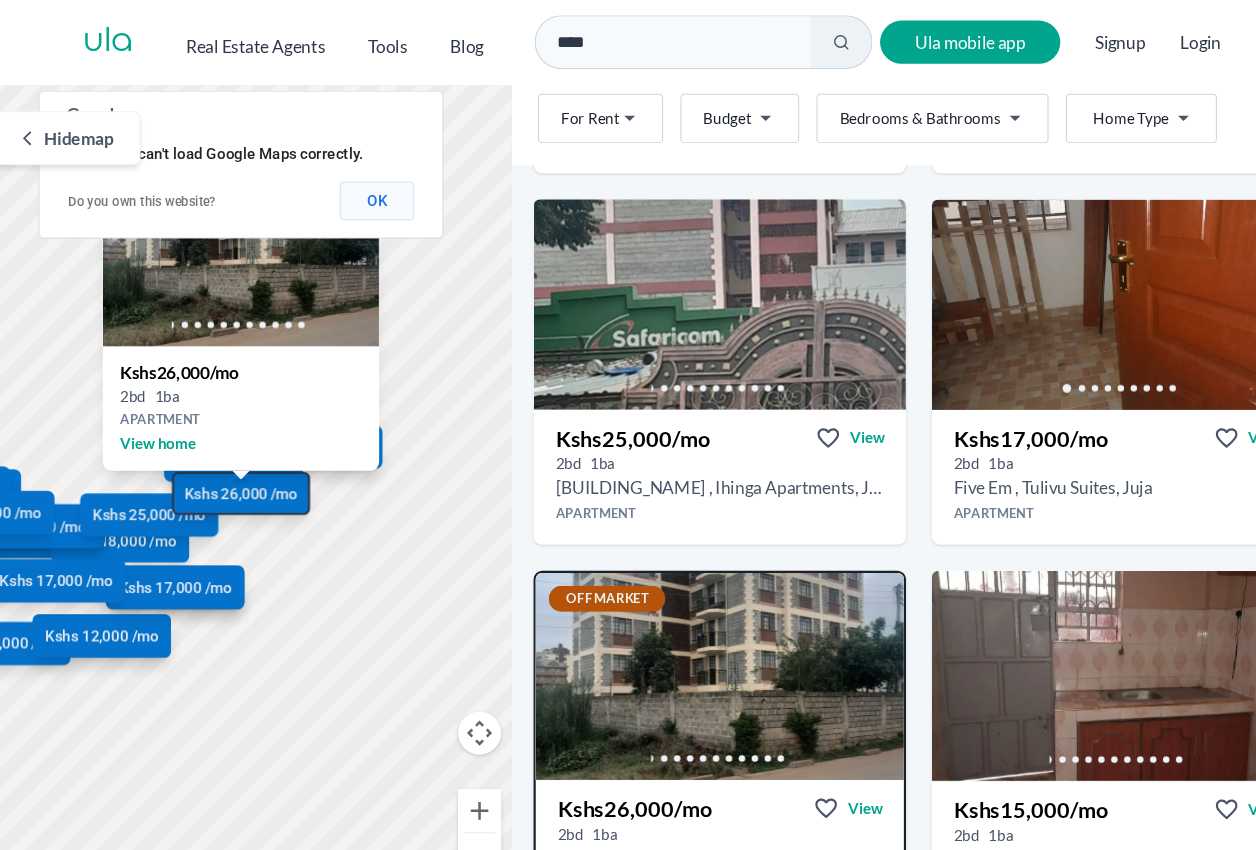click on "OK" at bounding box center [377, 187] 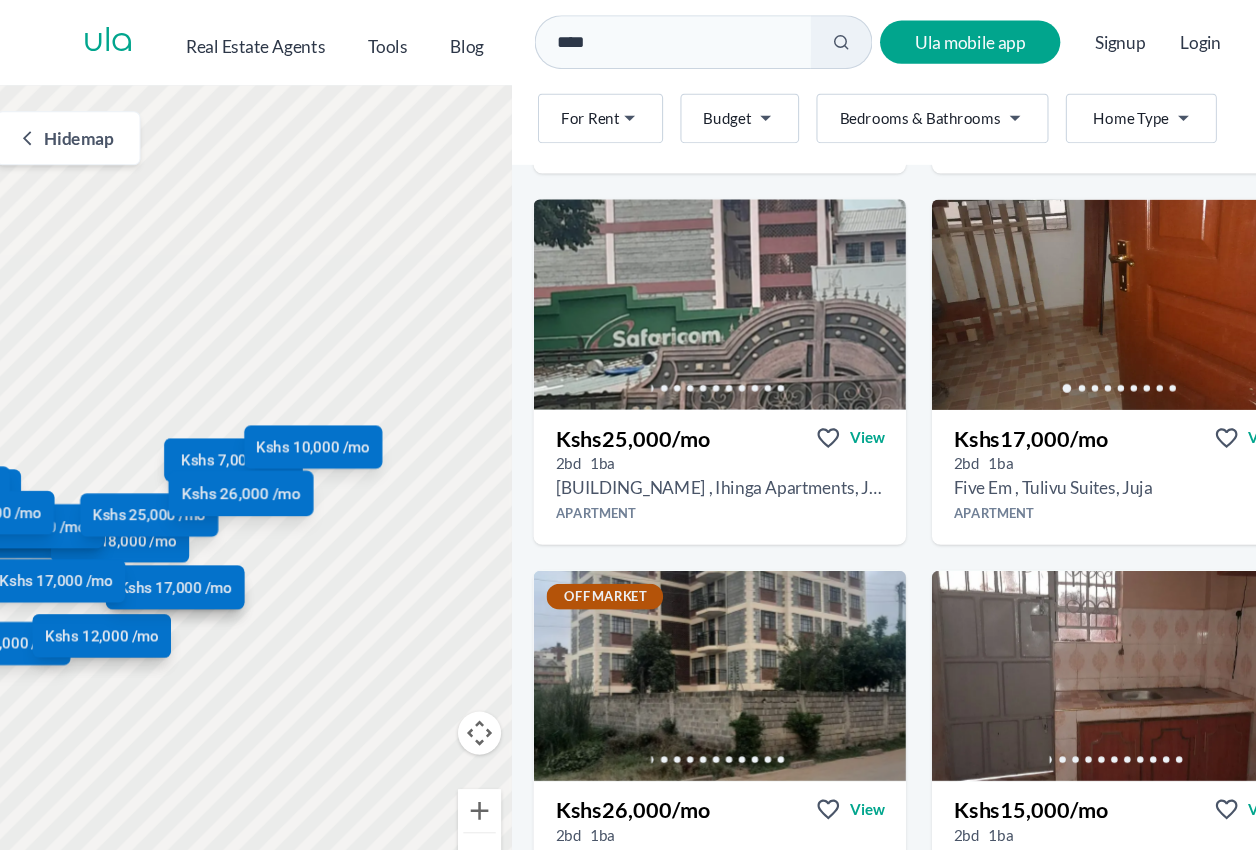 click on "Kshs   26,000 /mo" at bounding box center [251, 458] 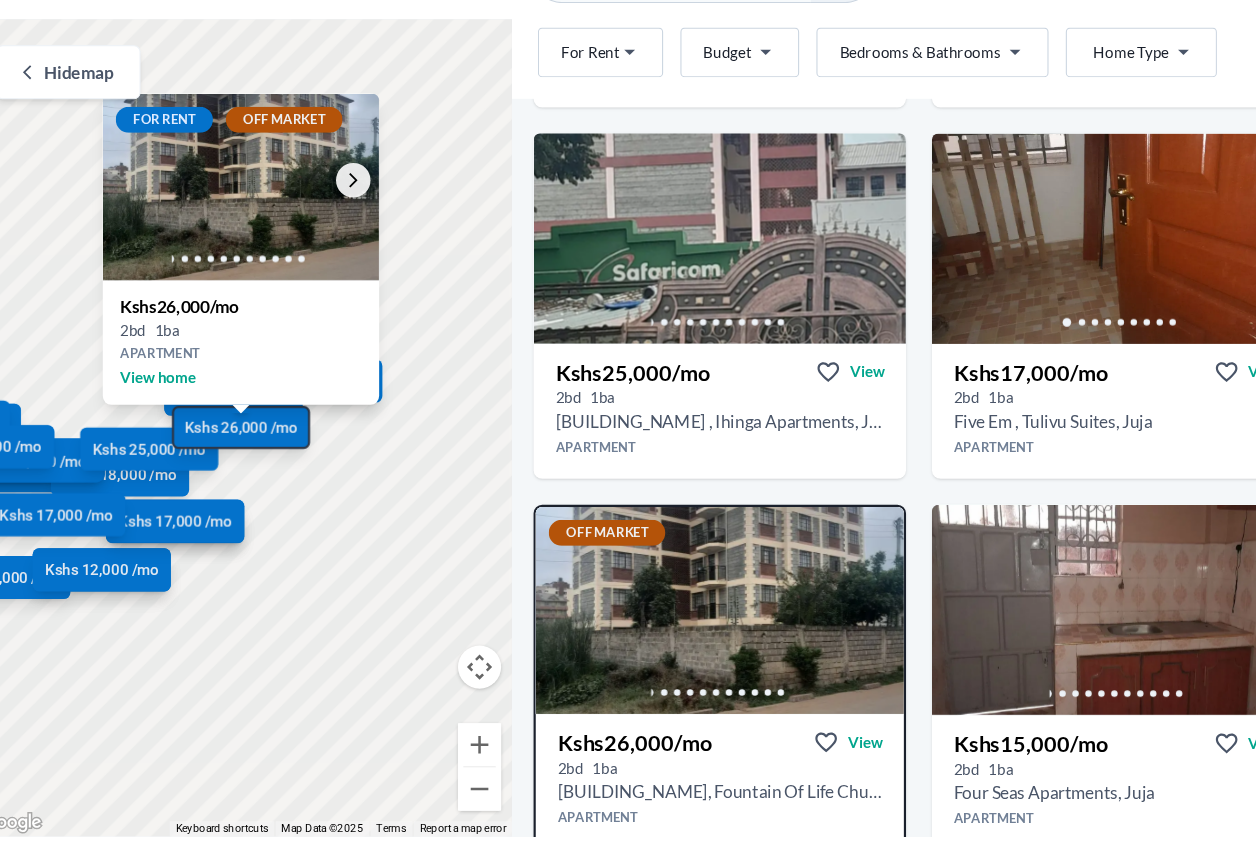 click 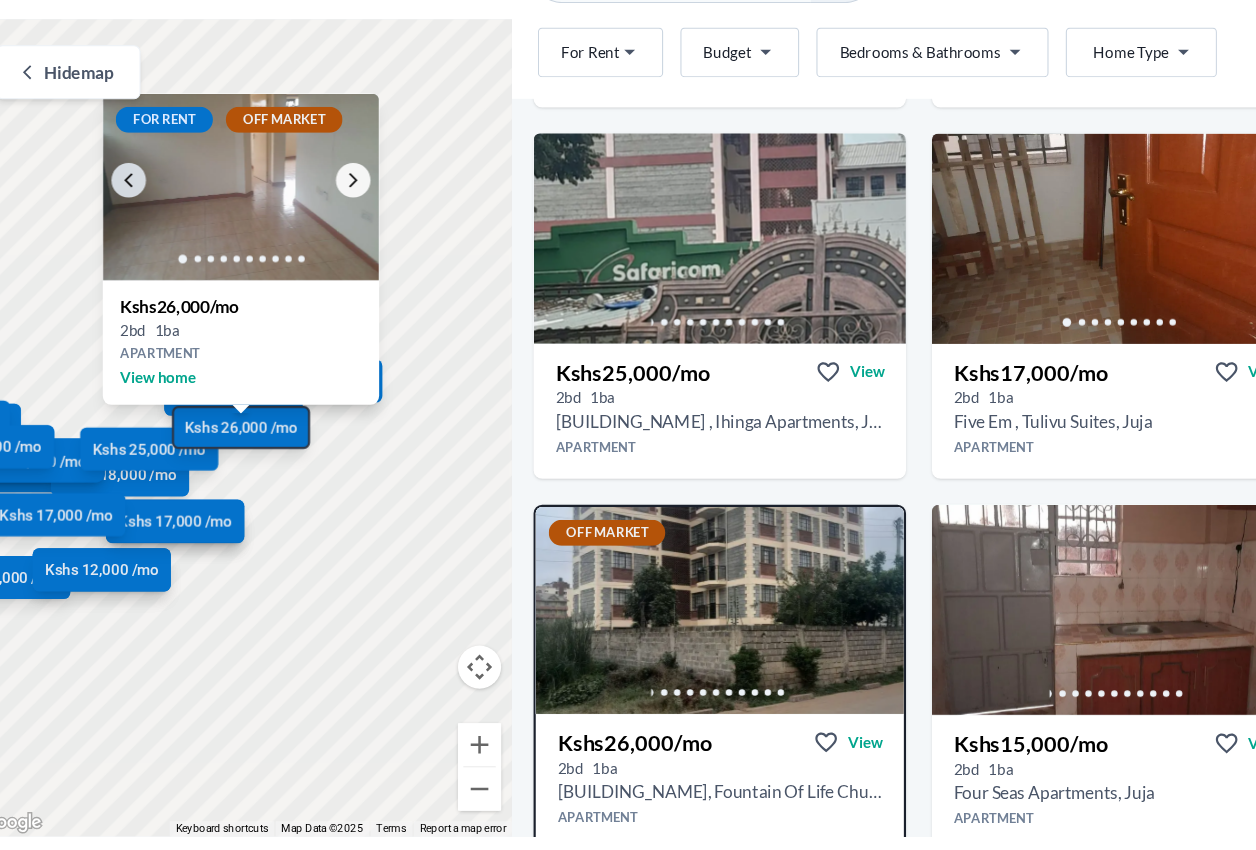 click 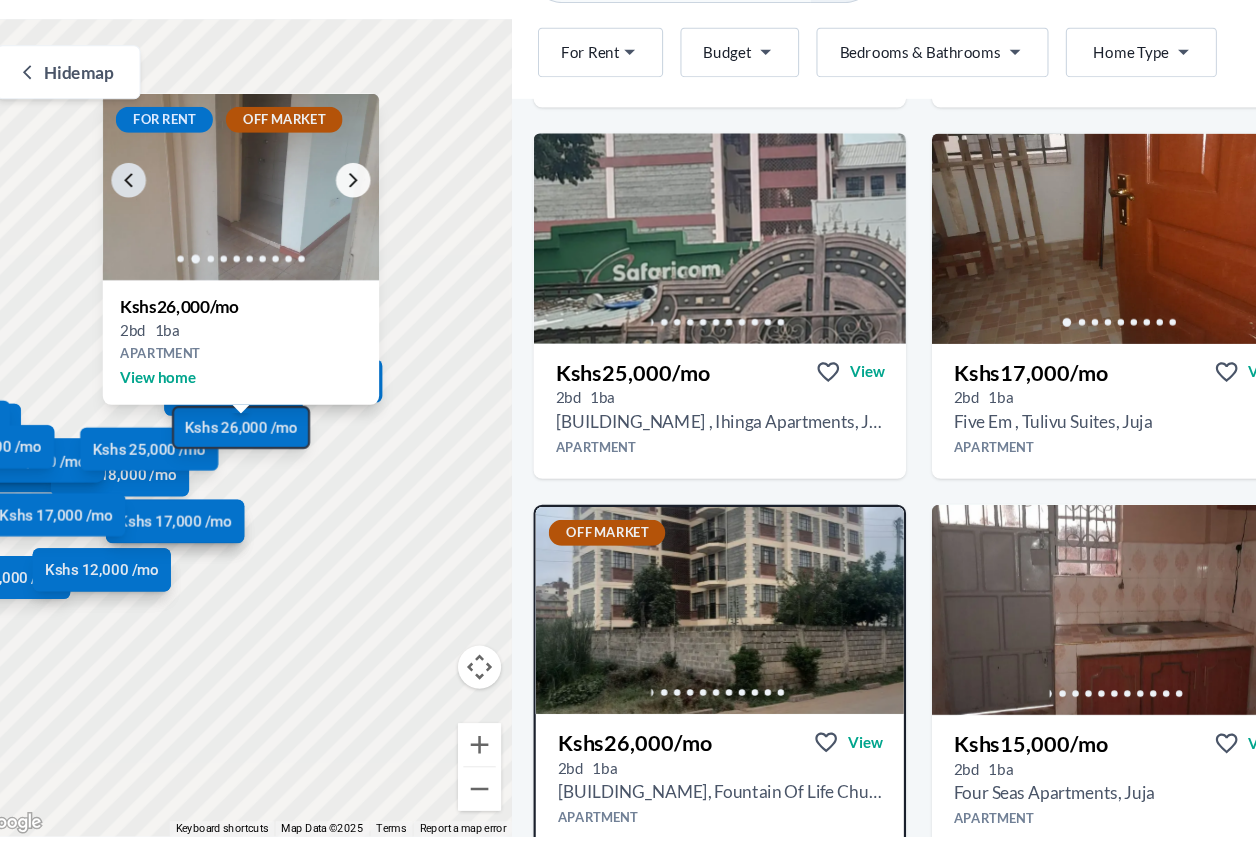 click 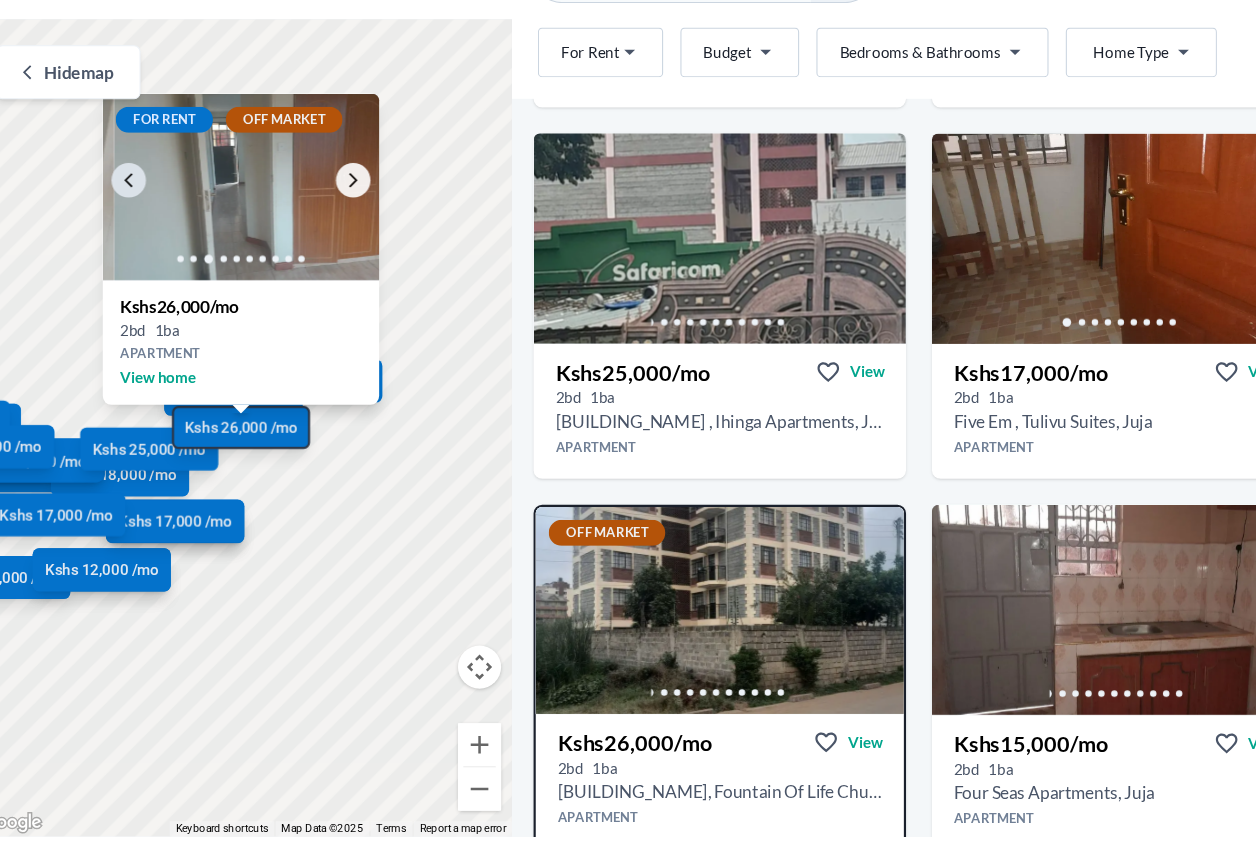 click 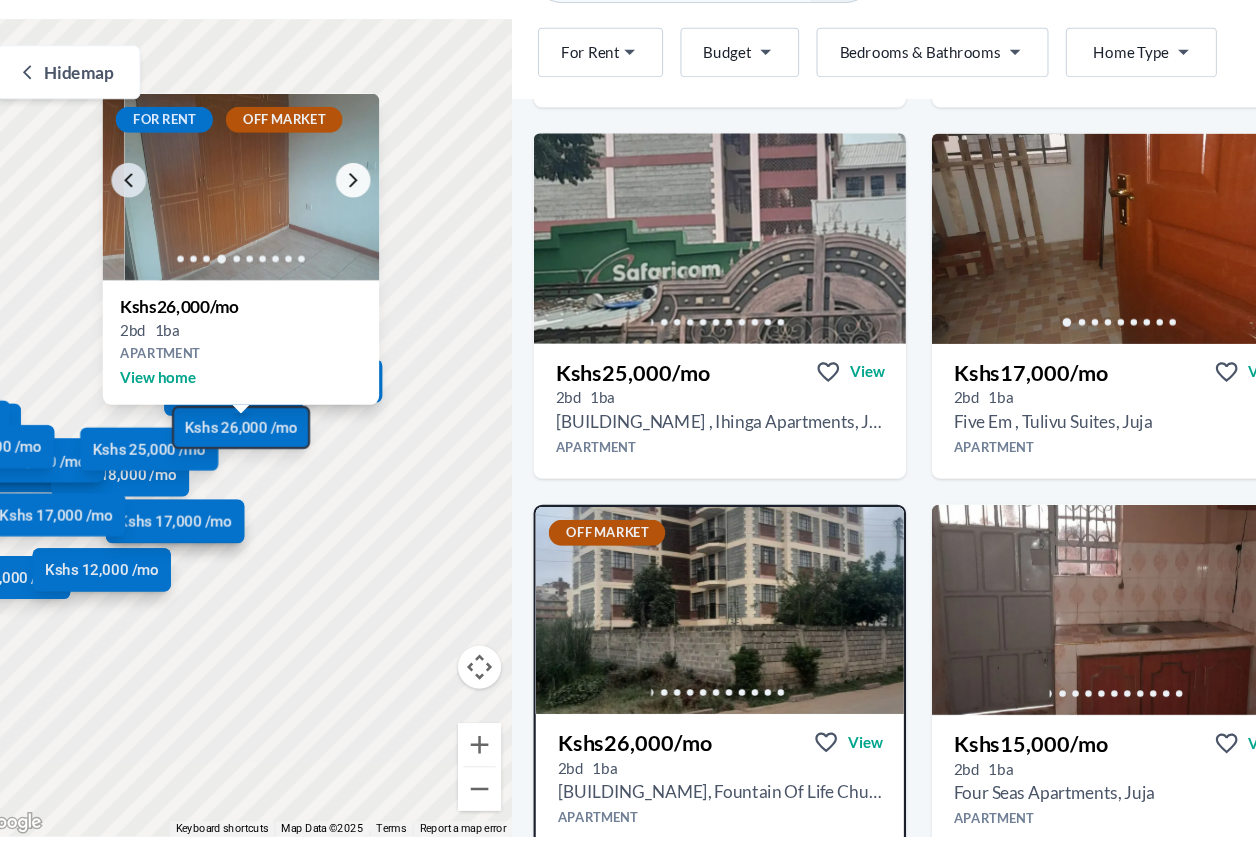 click 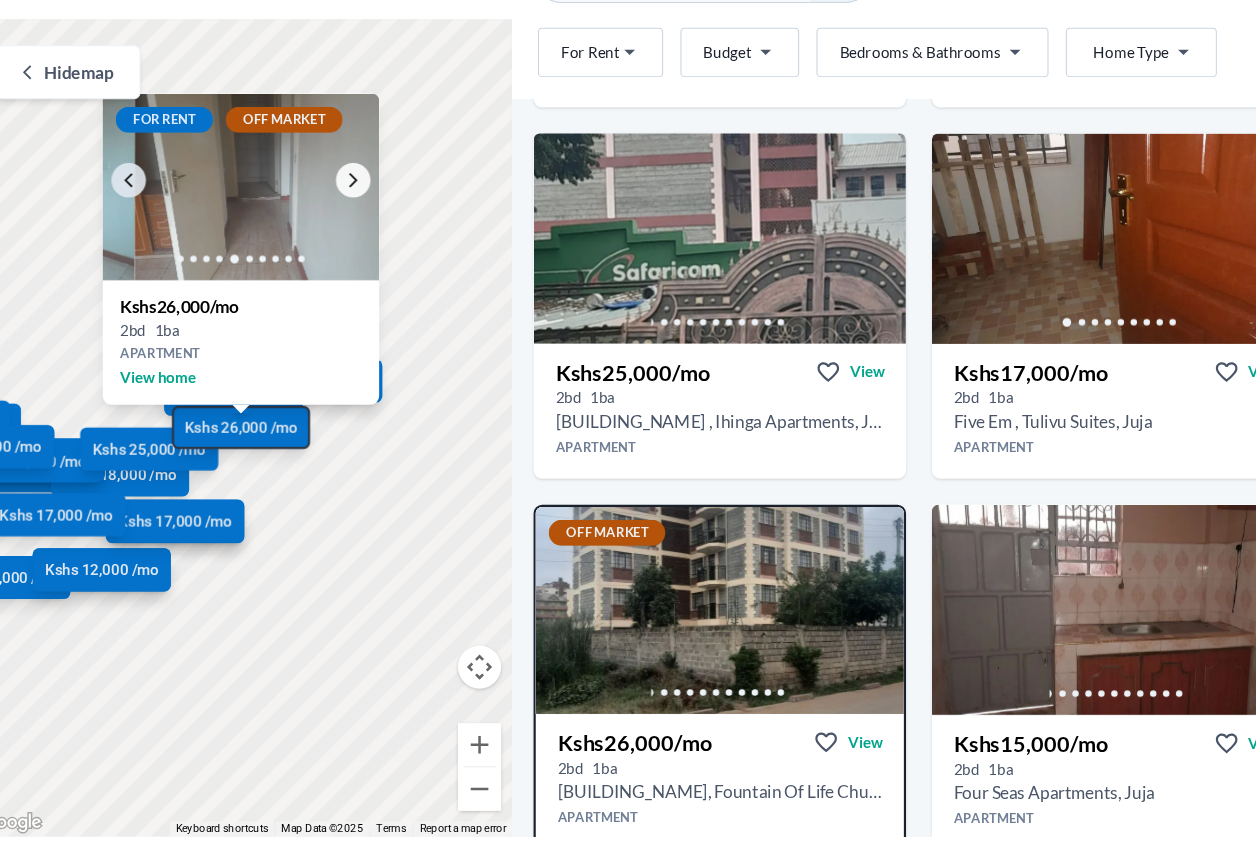 click 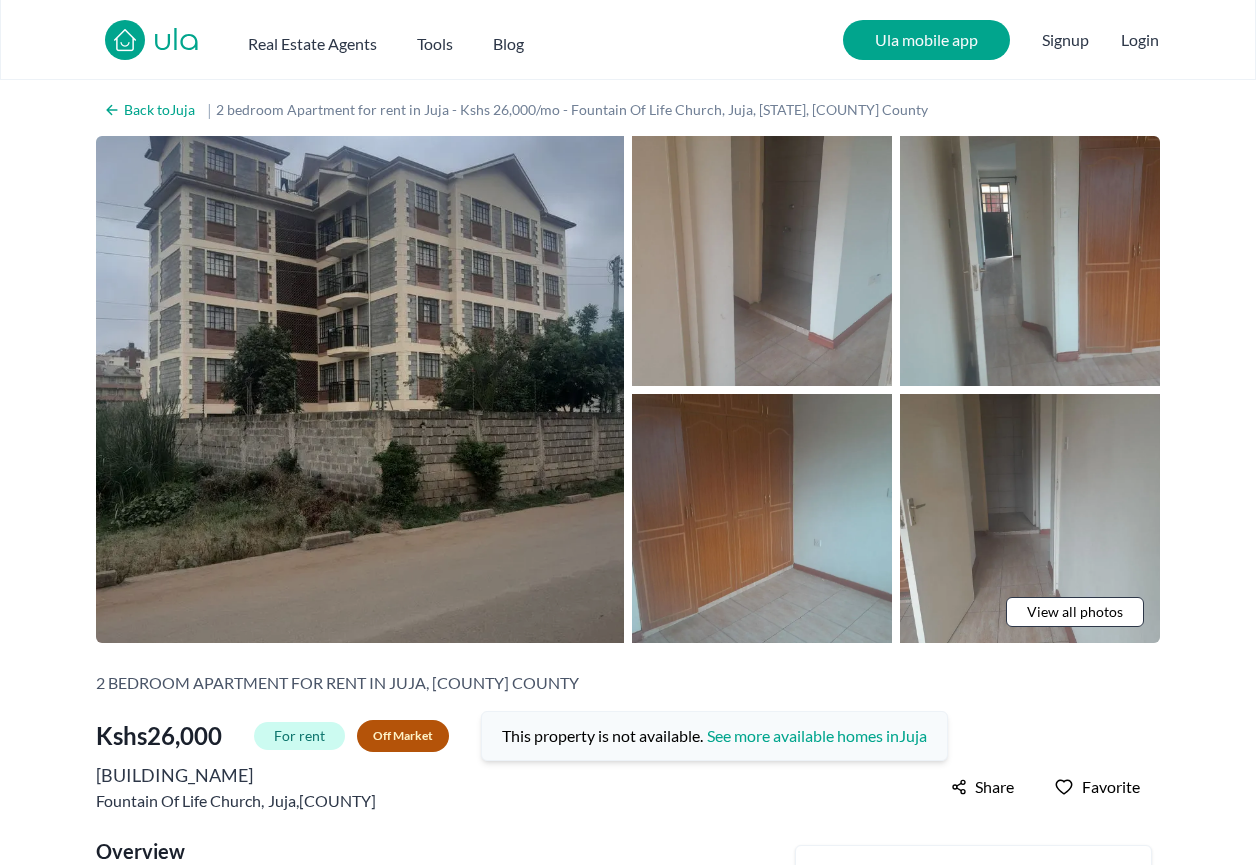 scroll, scrollTop: 34, scrollLeft: 0, axis: vertical 